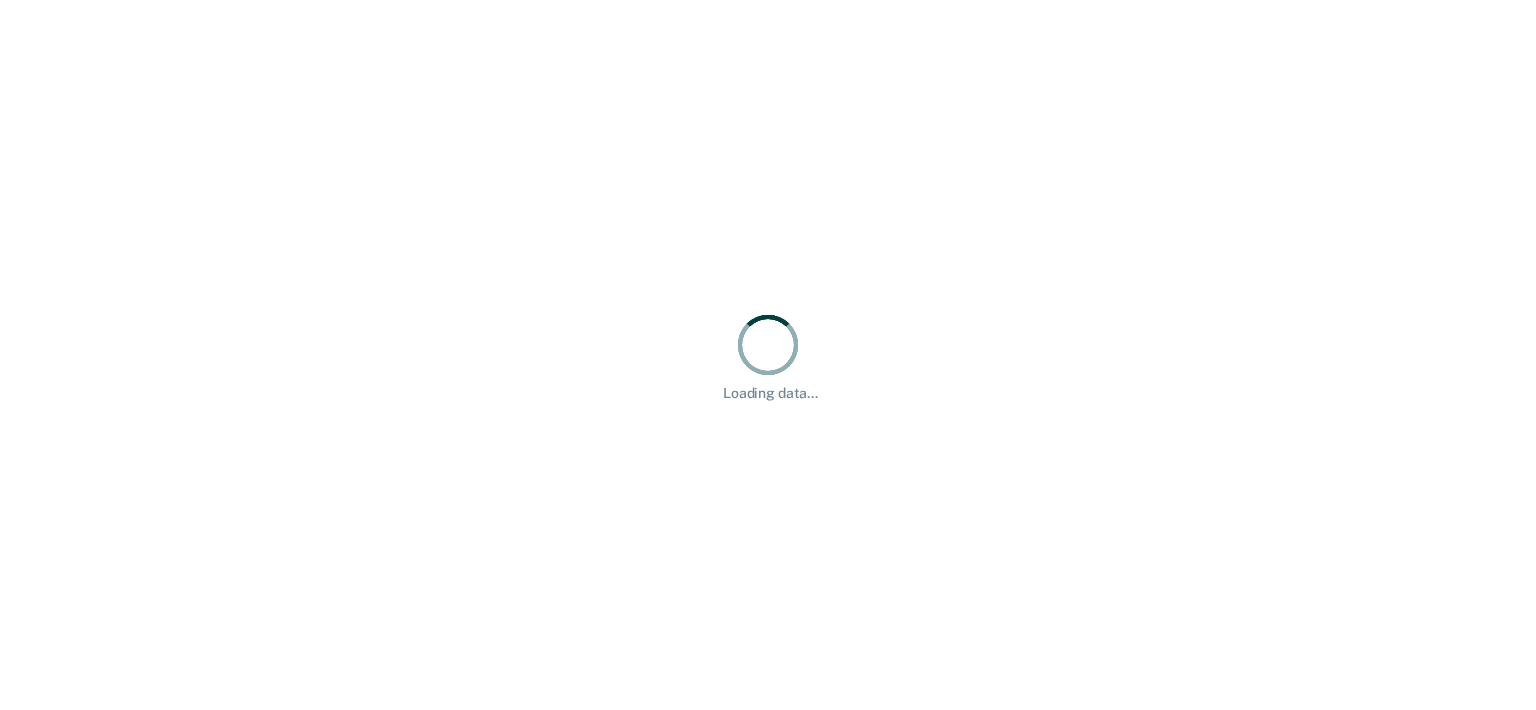 scroll, scrollTop: 0, scrollLeft: 0, axis: both 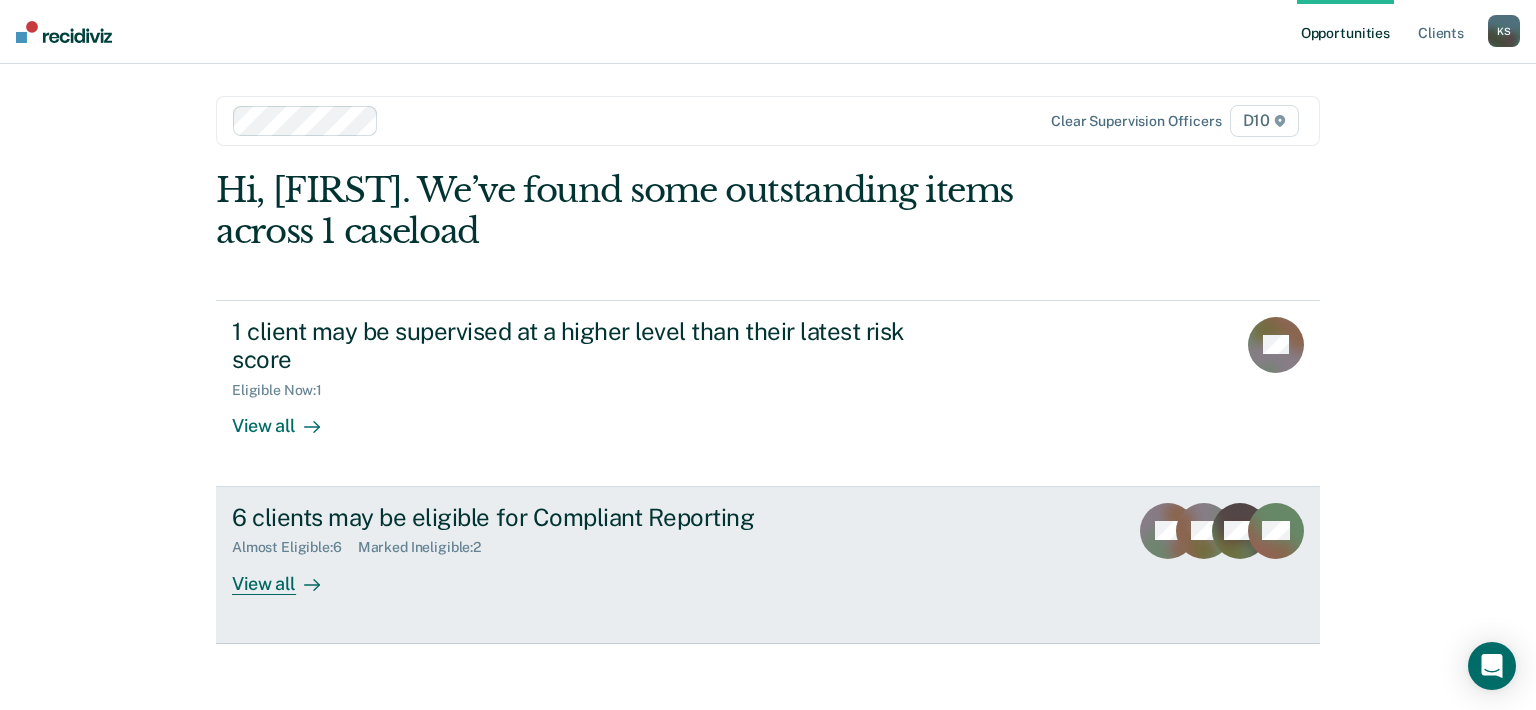 click on "View all" at bounding box center (288, 575) 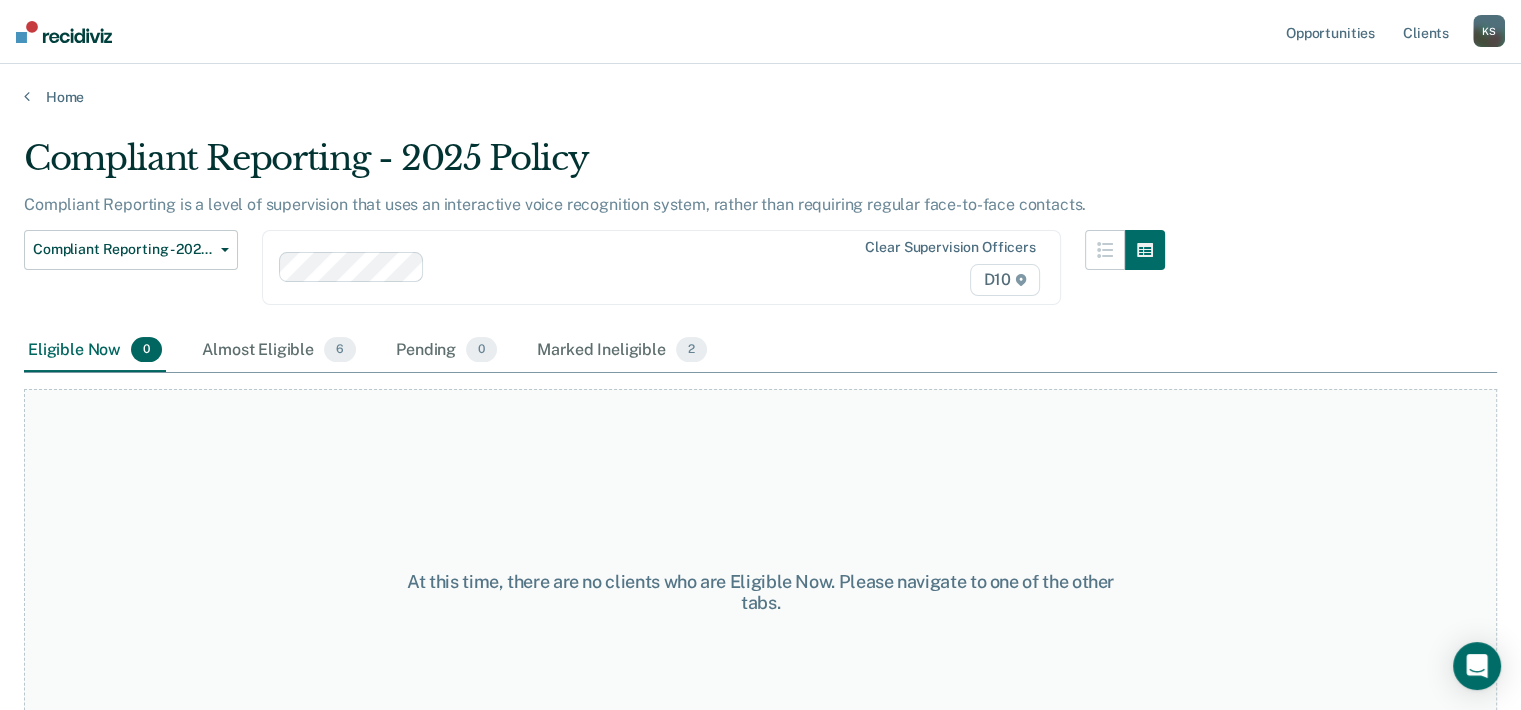 scroll, scrollTop: 83, scrollLeft: 0, axis: vertical 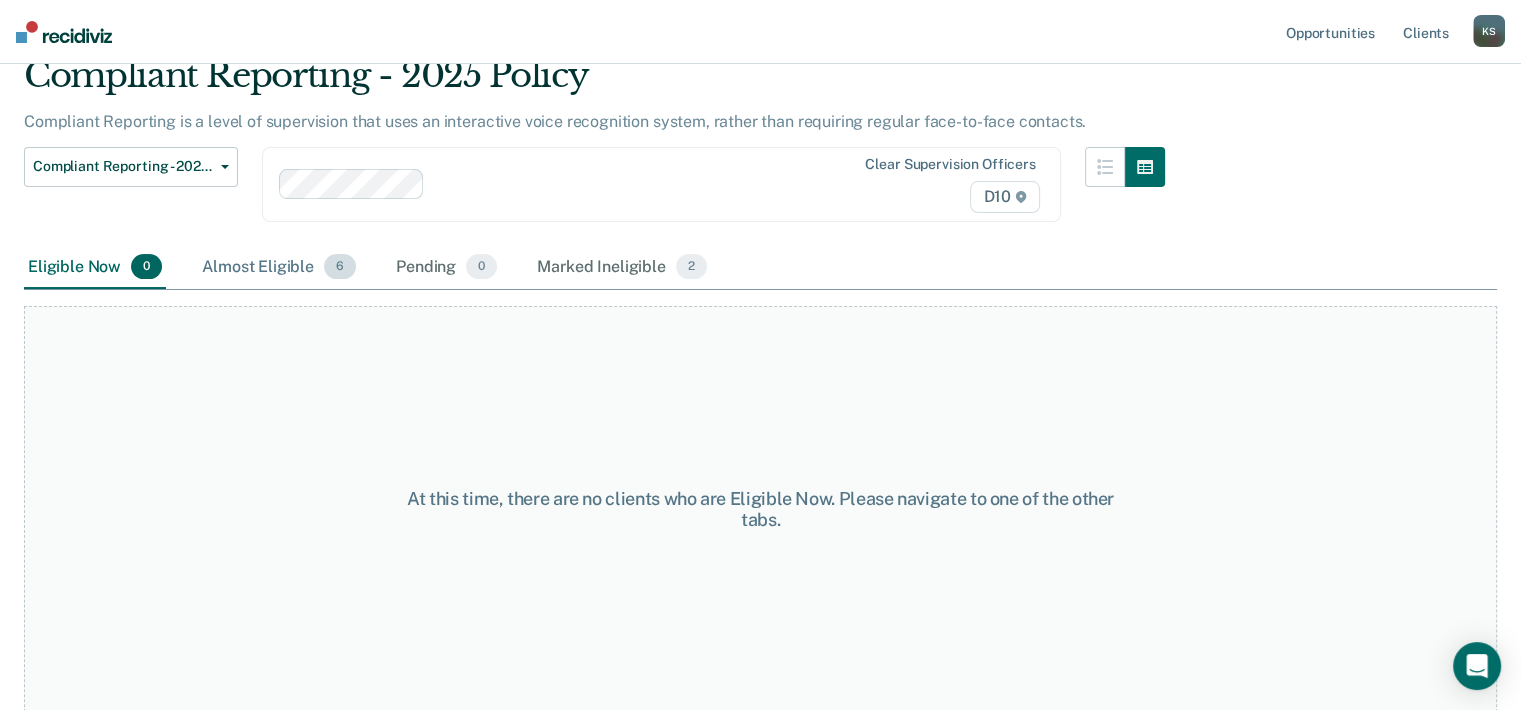 click on "Almost Eligible 6" at bounding box center (279, 268) 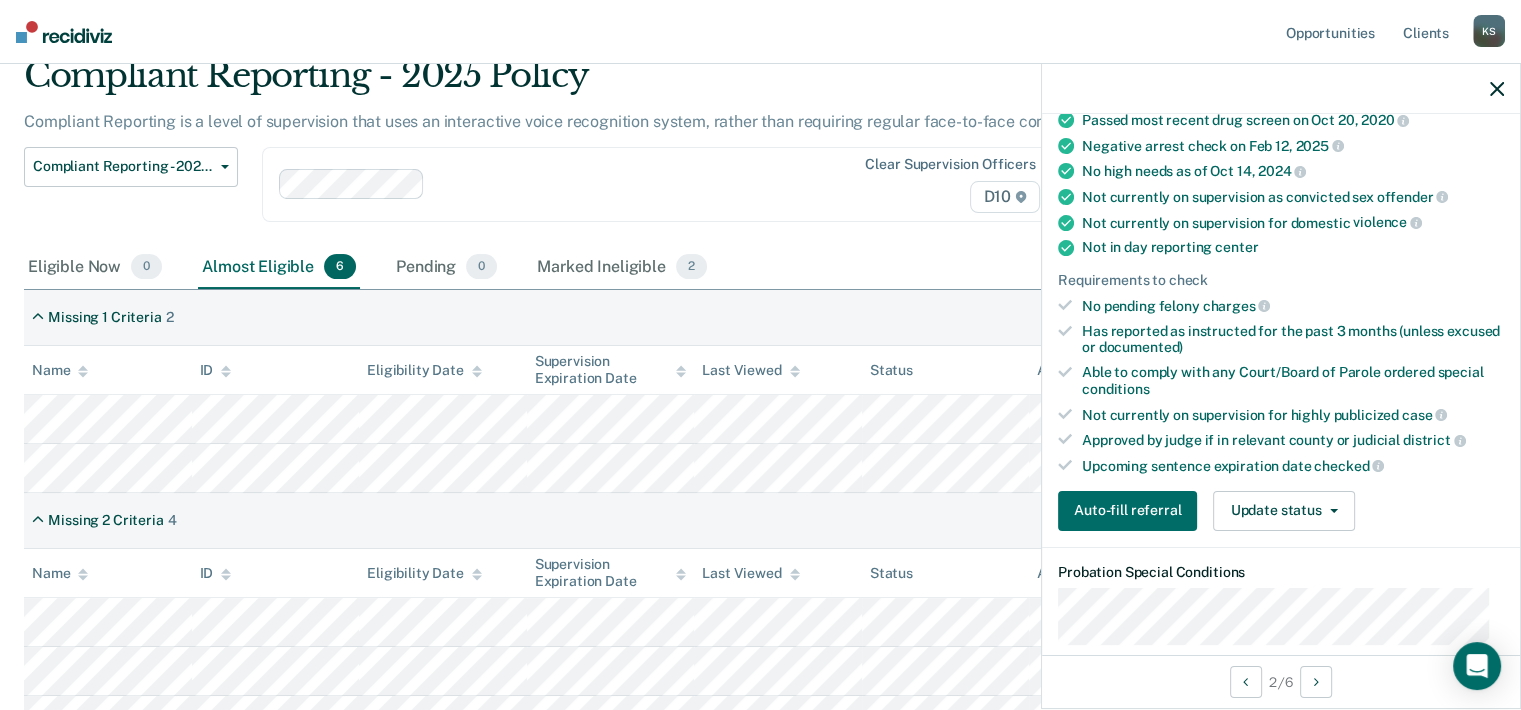 scroll, scrollTop: 200, scrollLeft: 0, axis: vertical 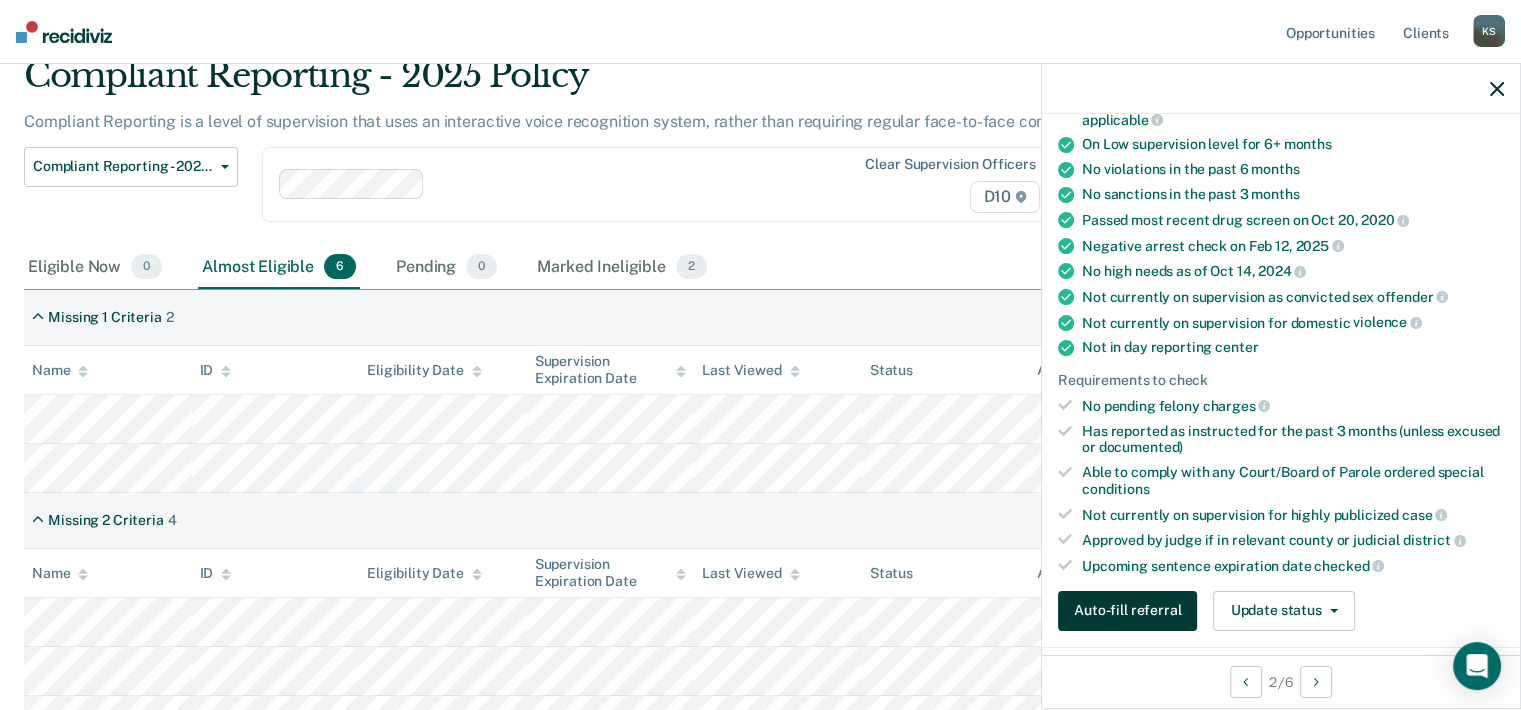 click on "Auto-fill referral" at bounding box center (1127, 611) 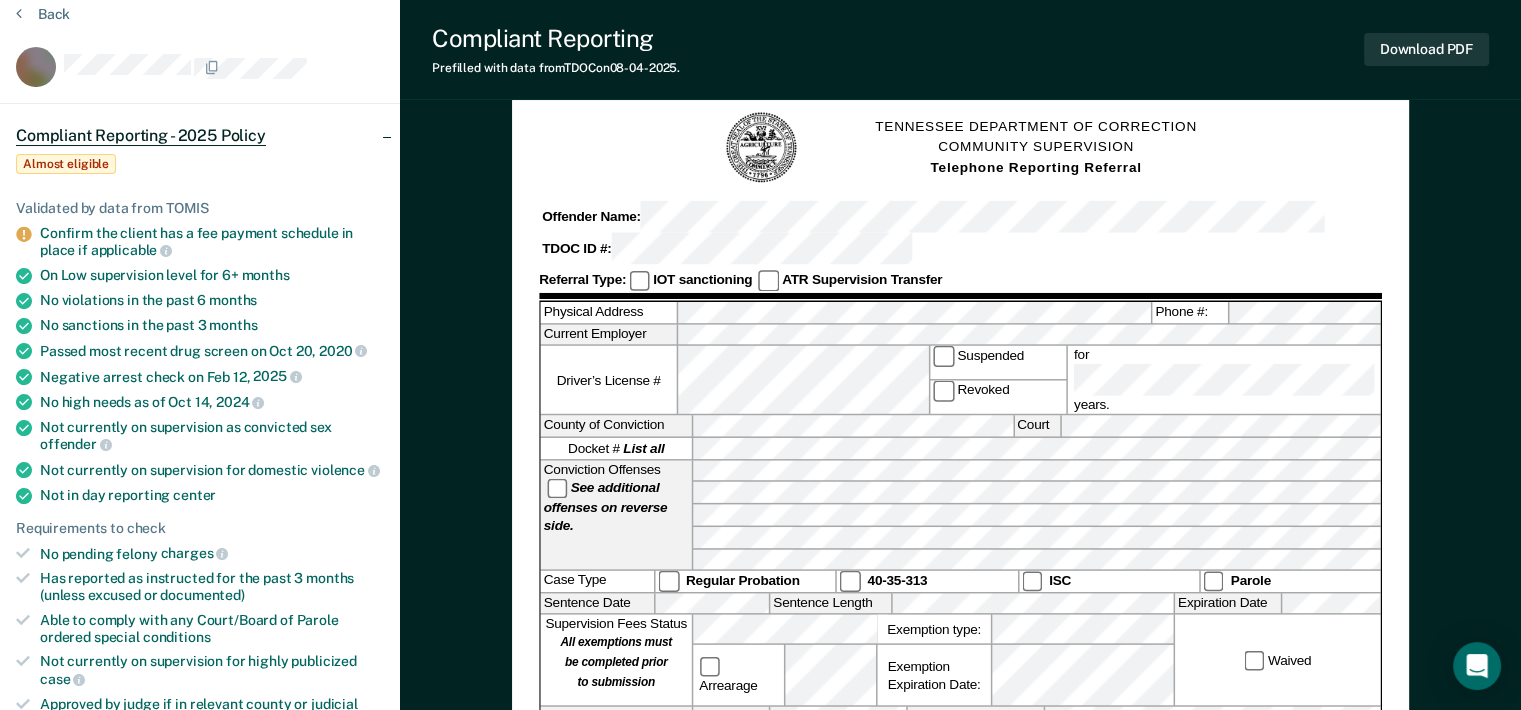 scroll, scrollTop: 0, scrollLeft: 0, axis: both 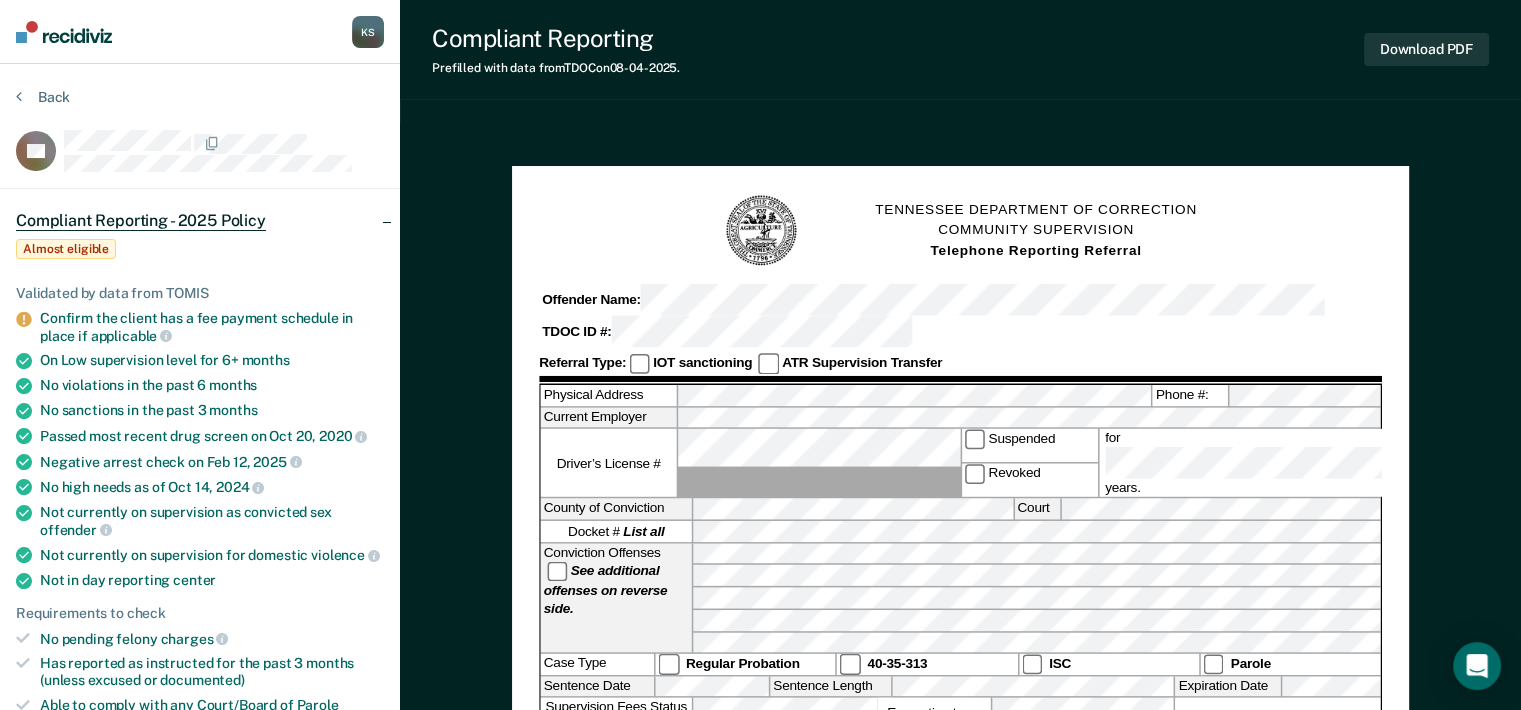click on "Back RR Compliant Reporting - 2025 Policy Almost eligible Validated by data from TOMIS Confirm the client has a fee payment schedule in place if applicable On Low supervision level for 6+ months No violations in the past 6 months No sanctions in the past 3 months Passed most recent drug screen on Oct 20, 2020 Negative arrest check on Feb 12, 2025 No high needs as of Oct 14, 2024 Not currently on supervision as convicted sex offender Not currently on supervision for domestic violence Not in day reporting center Requirements to check No pending felony charges Has reported as instructed for the past 3 months (unless excused or documented) Able to comply with any Court/Board of Parole ordered special conditions Not currently on supervision for highly publicized case Approved by judge if in relevant county or judicial district Upcoming sentence expiration date checked Update status Mark Pending Mark Ineligible Probation Special Conditions Supervision Contact" at bounding box center [200, 912] 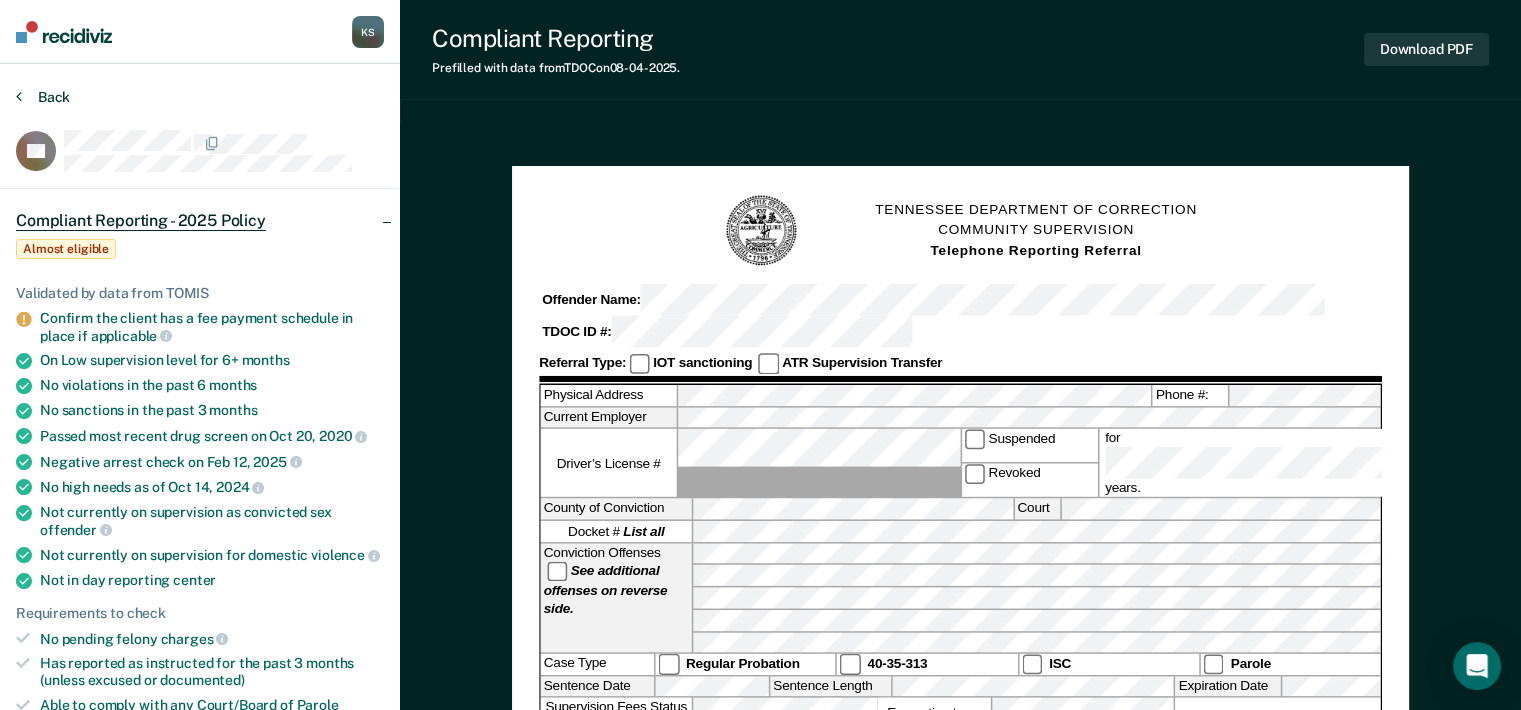 click on "Back" at bounding box center (43, 97) 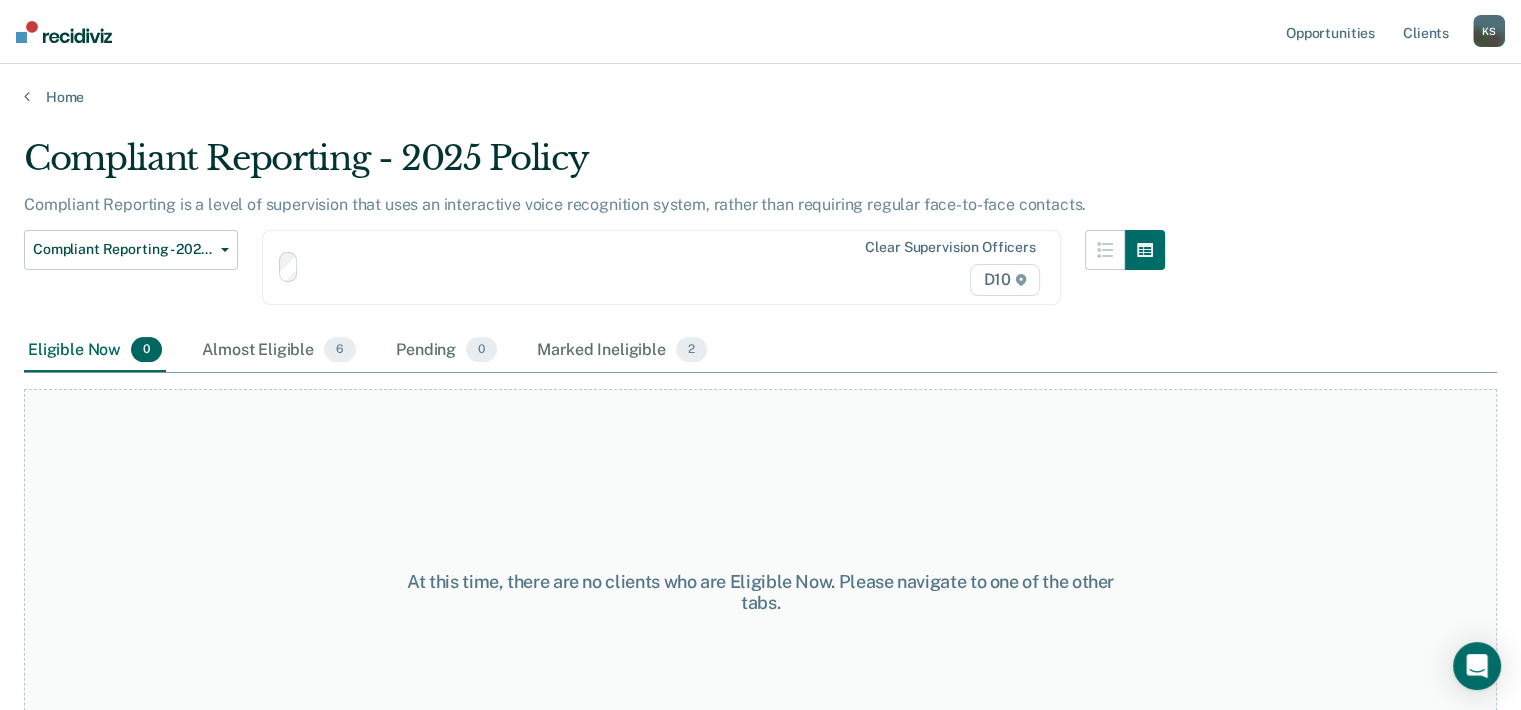 scroll, scrollTop: 83, scrollLeft: 0, axis: vertical 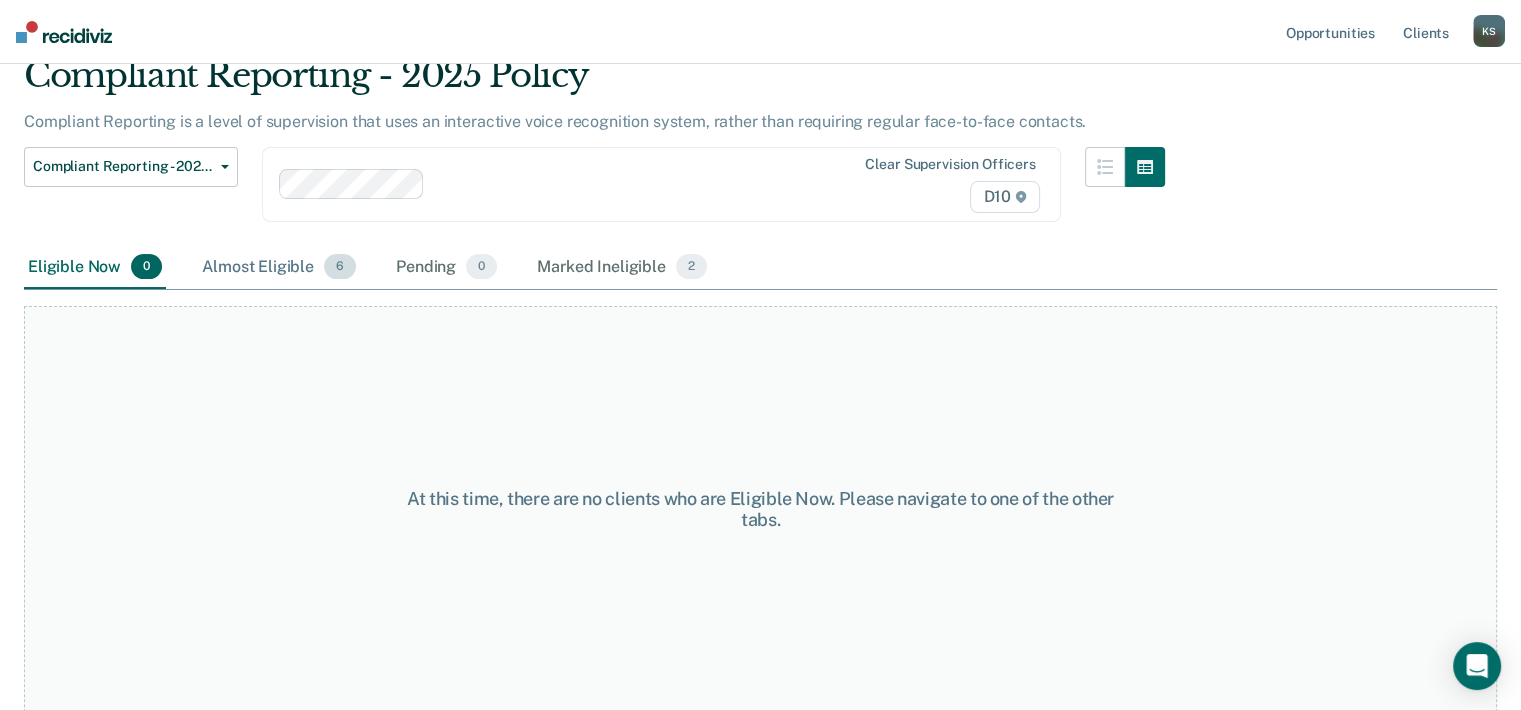 click on "Almost Eligible 6" at bounding box center (279, 268) 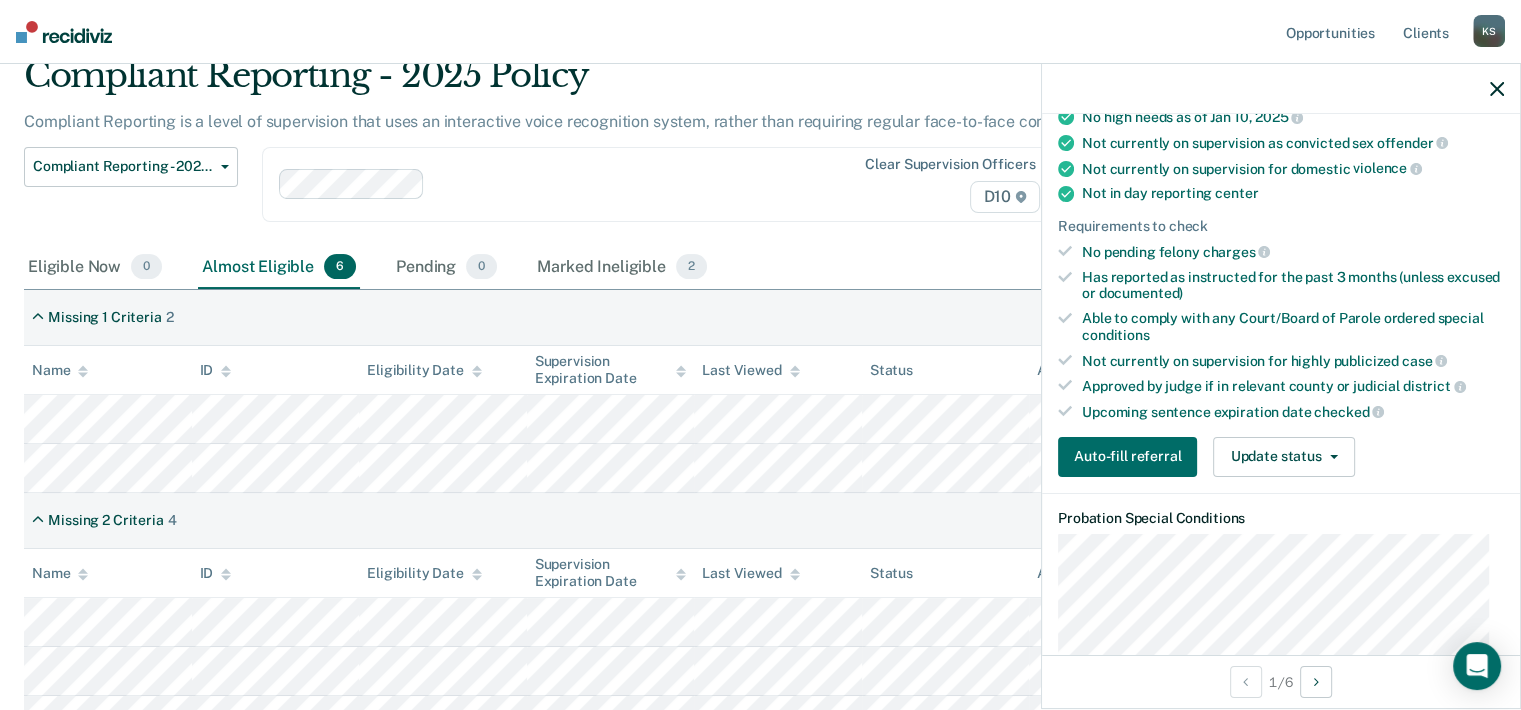 scroll, scrollTop: 400, scrollLeft: 0, axis: vertical 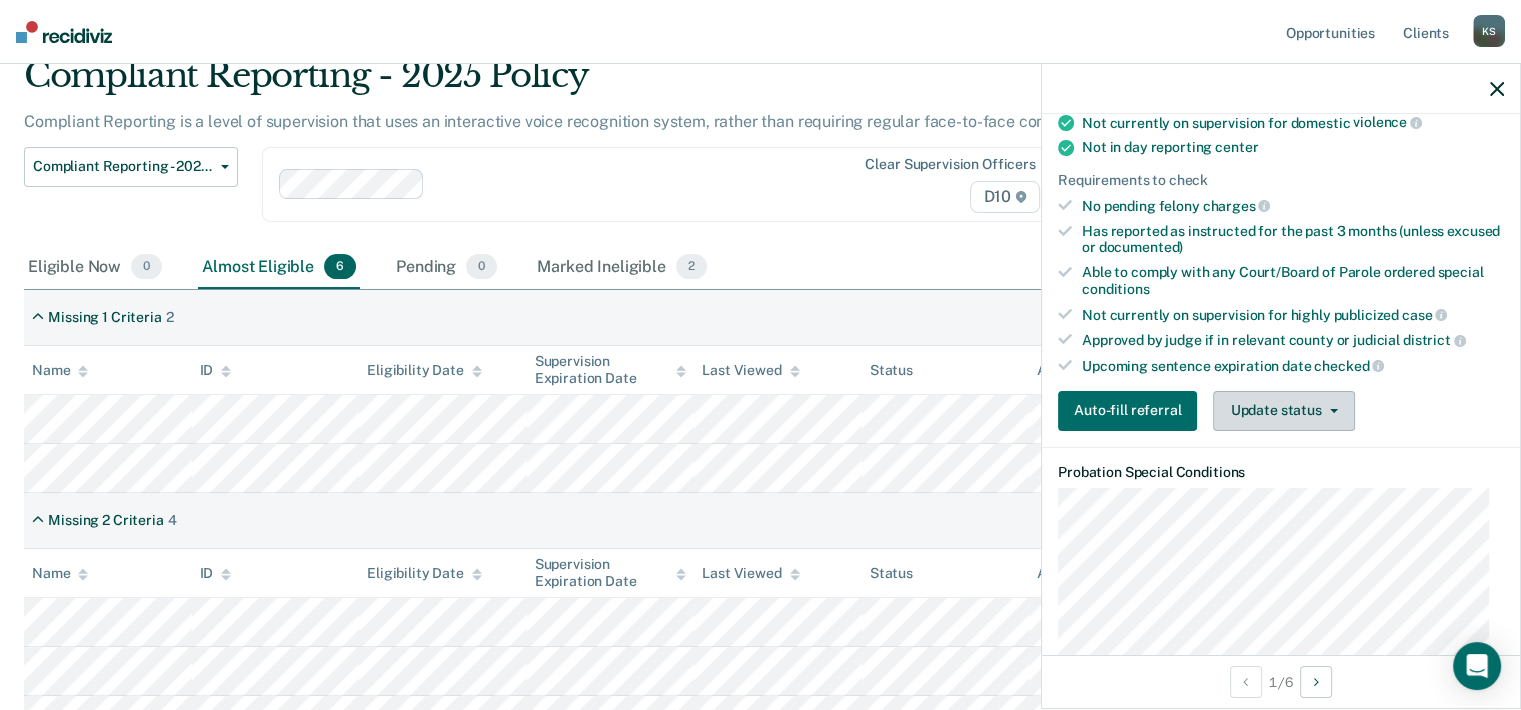 click 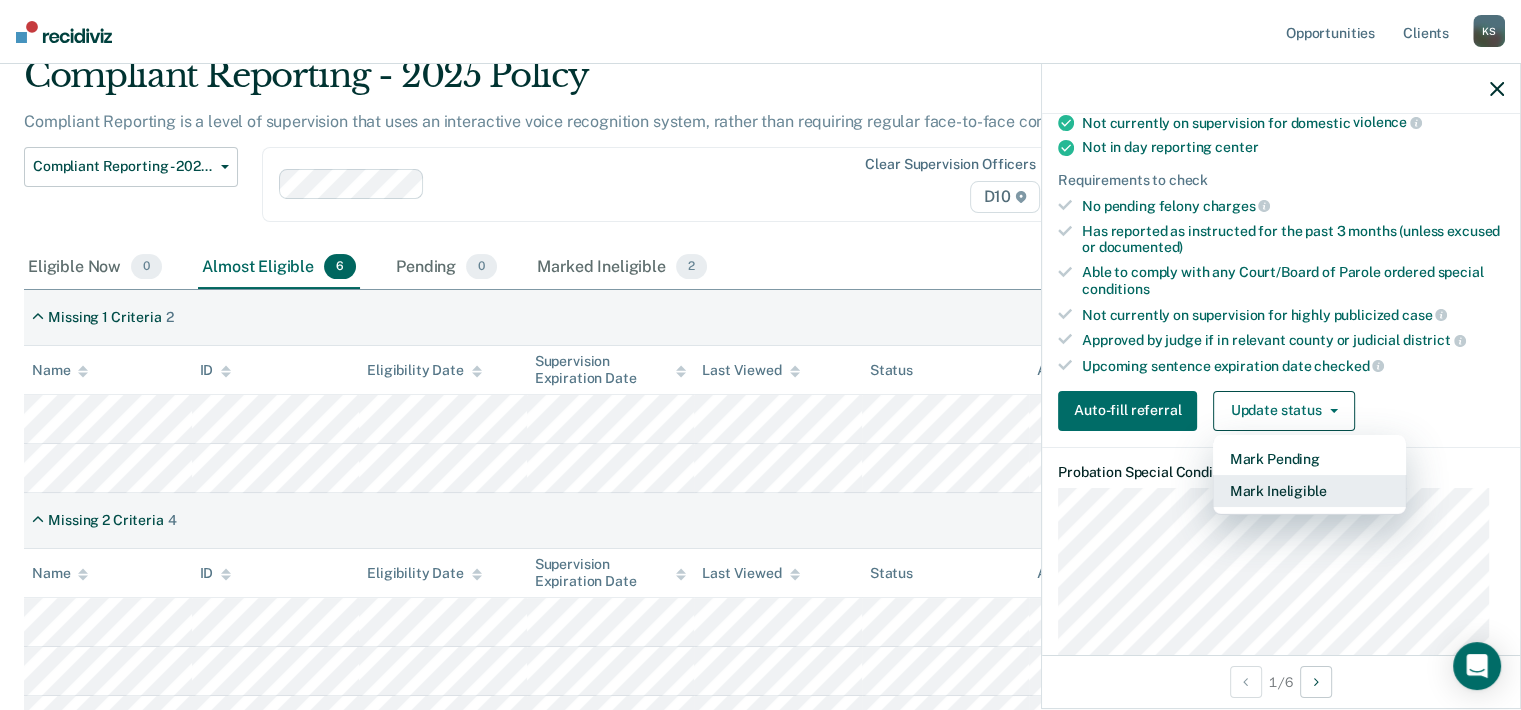 click on "Mark Ineligible" at bounding box center (1309, 491) 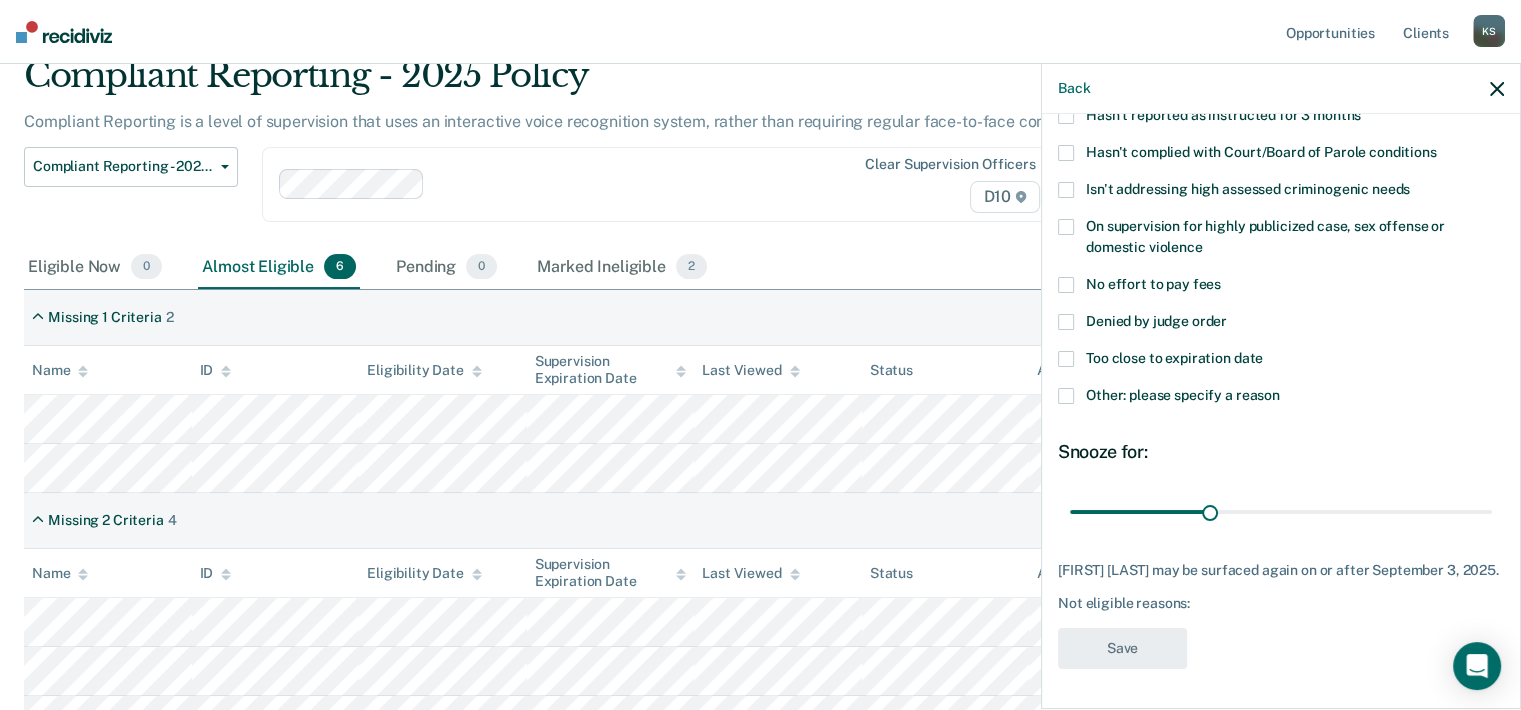 scroll, scrollTop: 209, scrollLeft: 0, axis: vertical 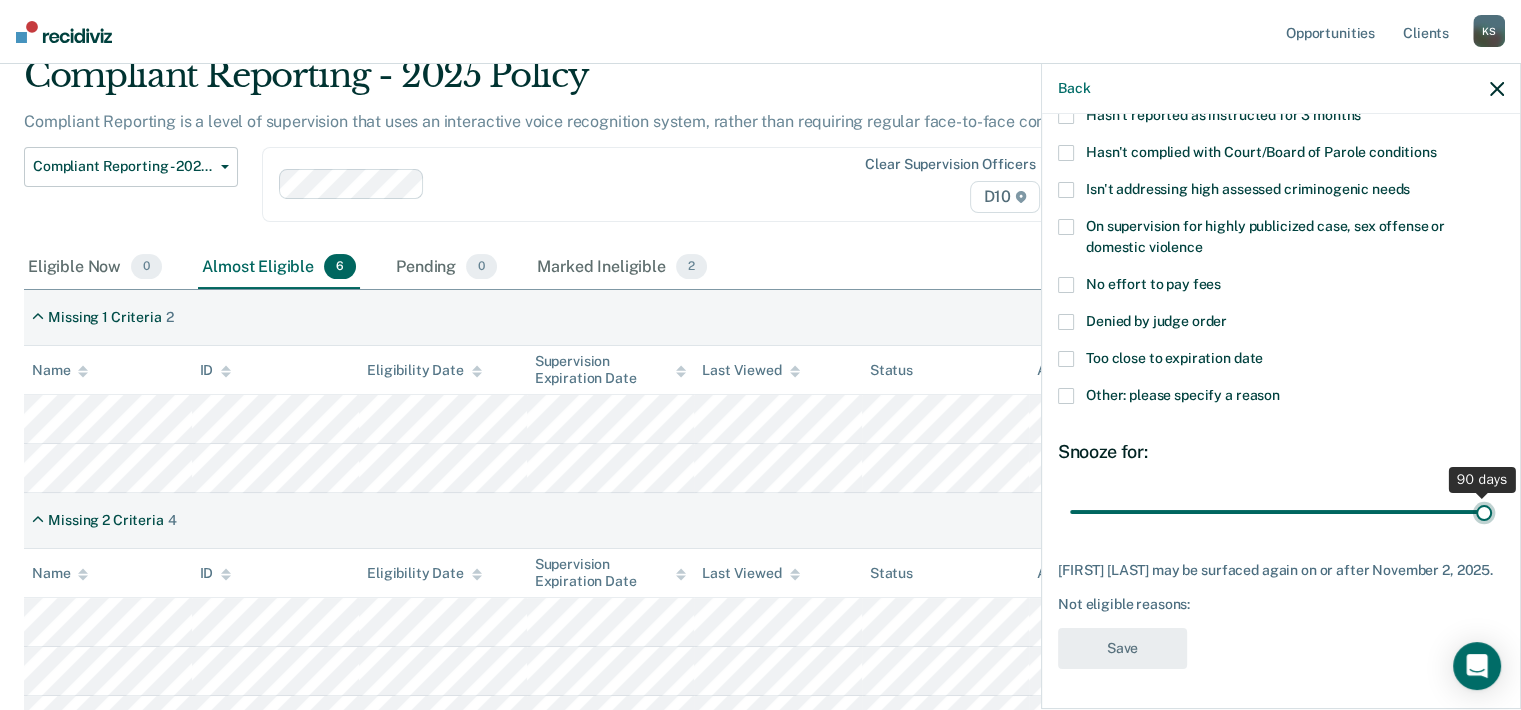 drag, startPoint x: 1204, startPoint y: 497, endPoint x: 1499, endPoint y: 500, distance: 295.01526 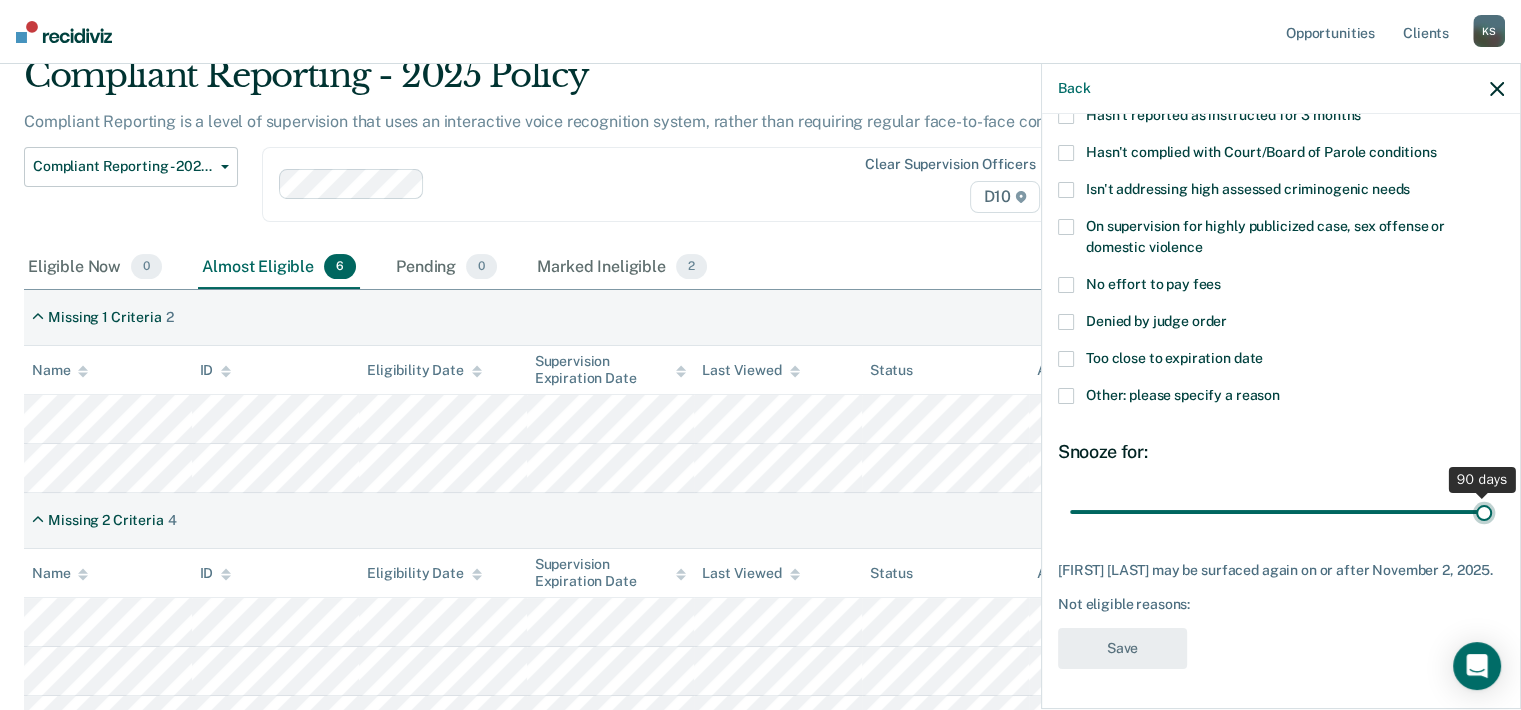 type on "90" 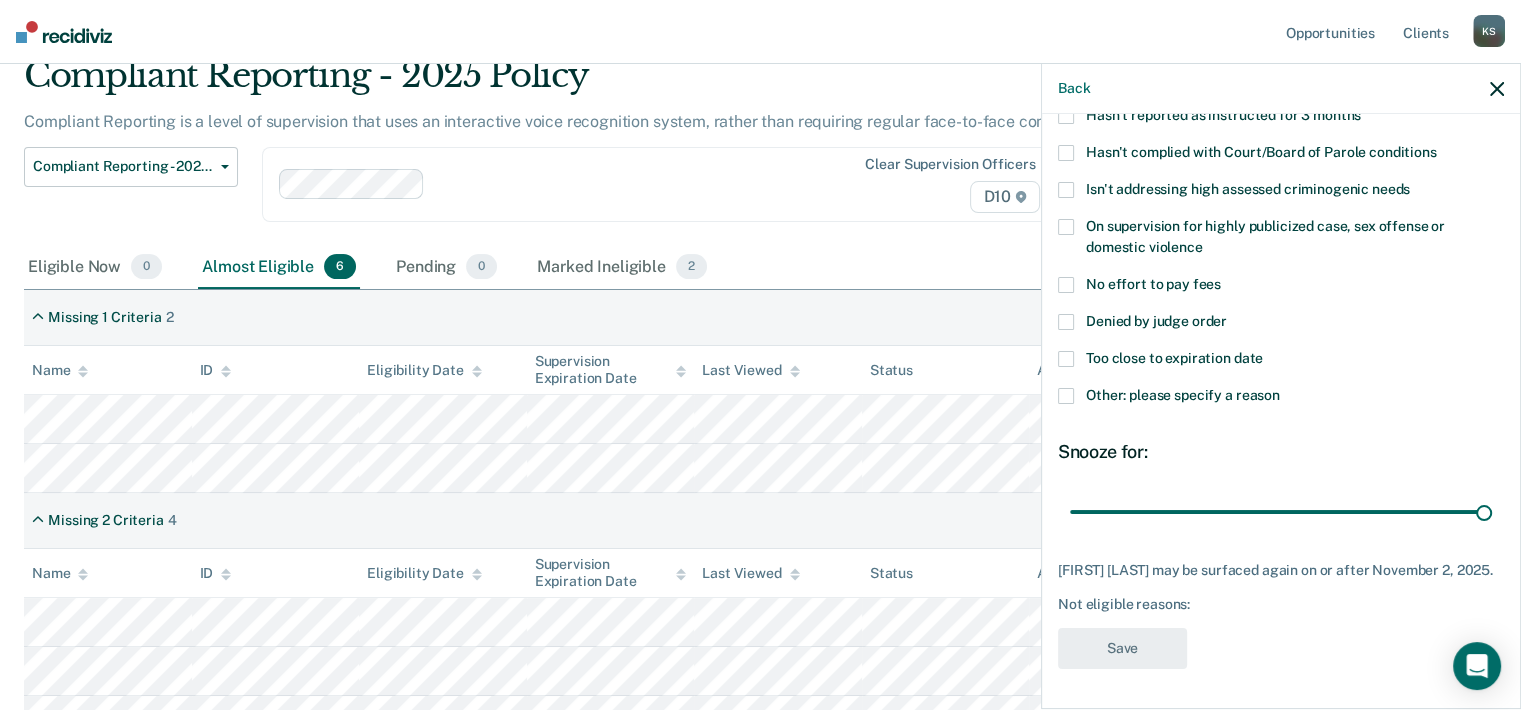 click at bounding box center (1066, 396) 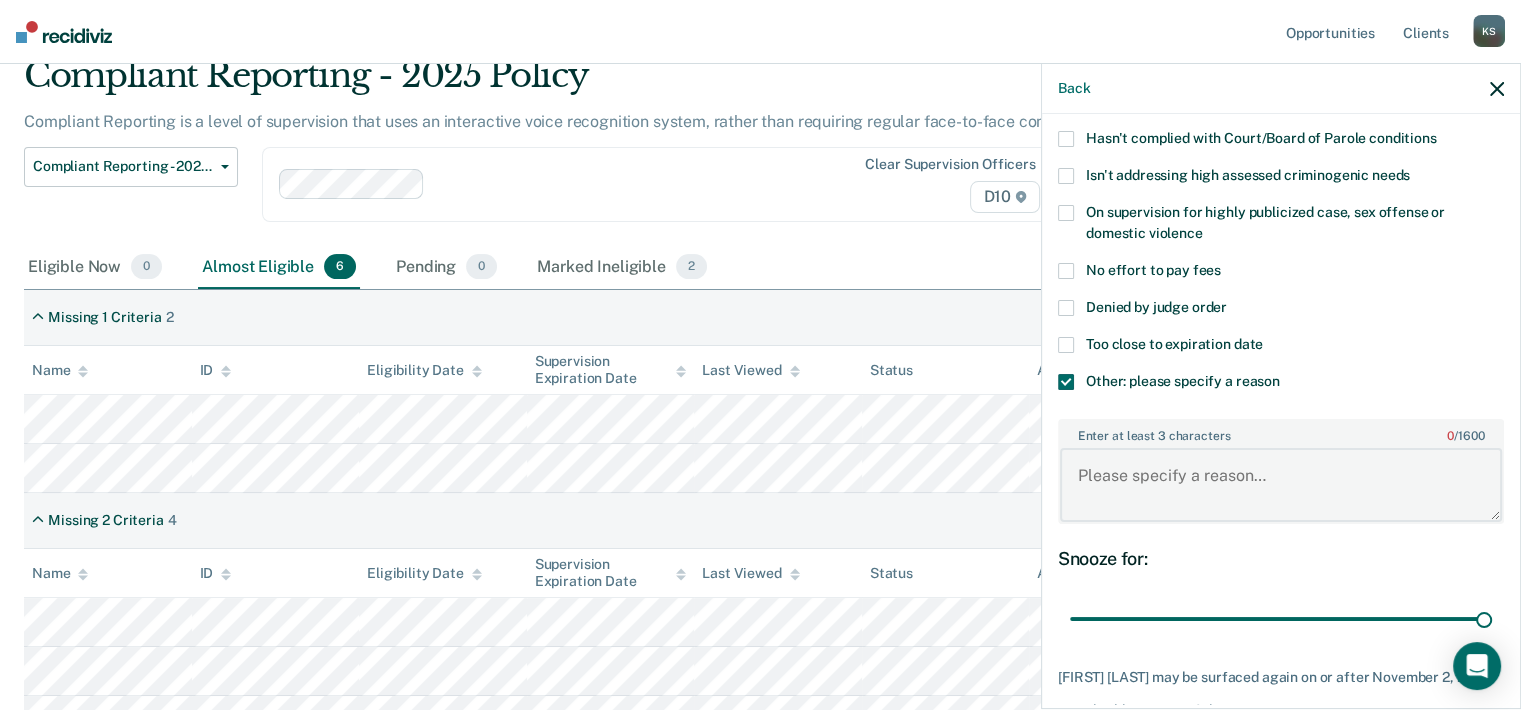 click on "Enter at least 3 characters 0  /  1600" at bounding box center [1281, 485] 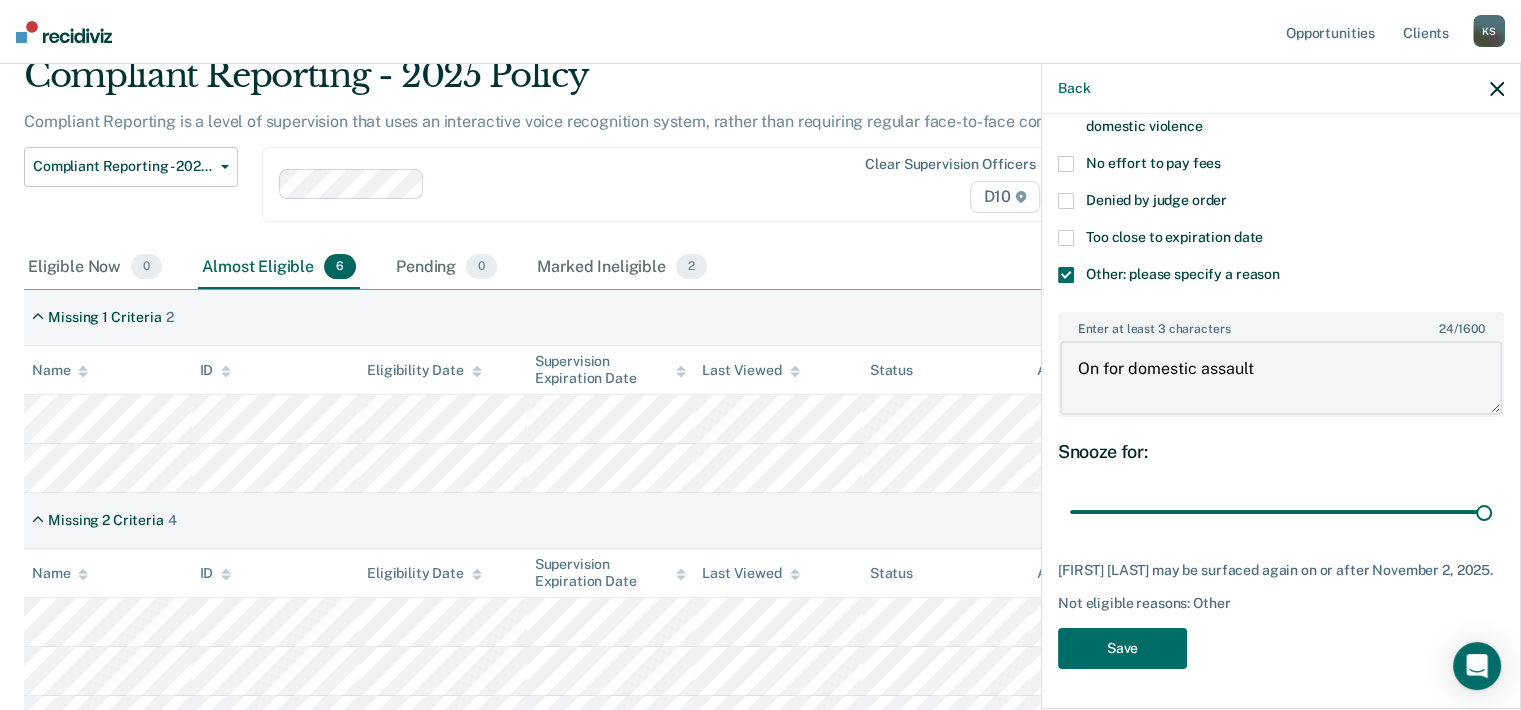 scroll, scrollTop: 328, scrollLeft: 0, axis: vertical 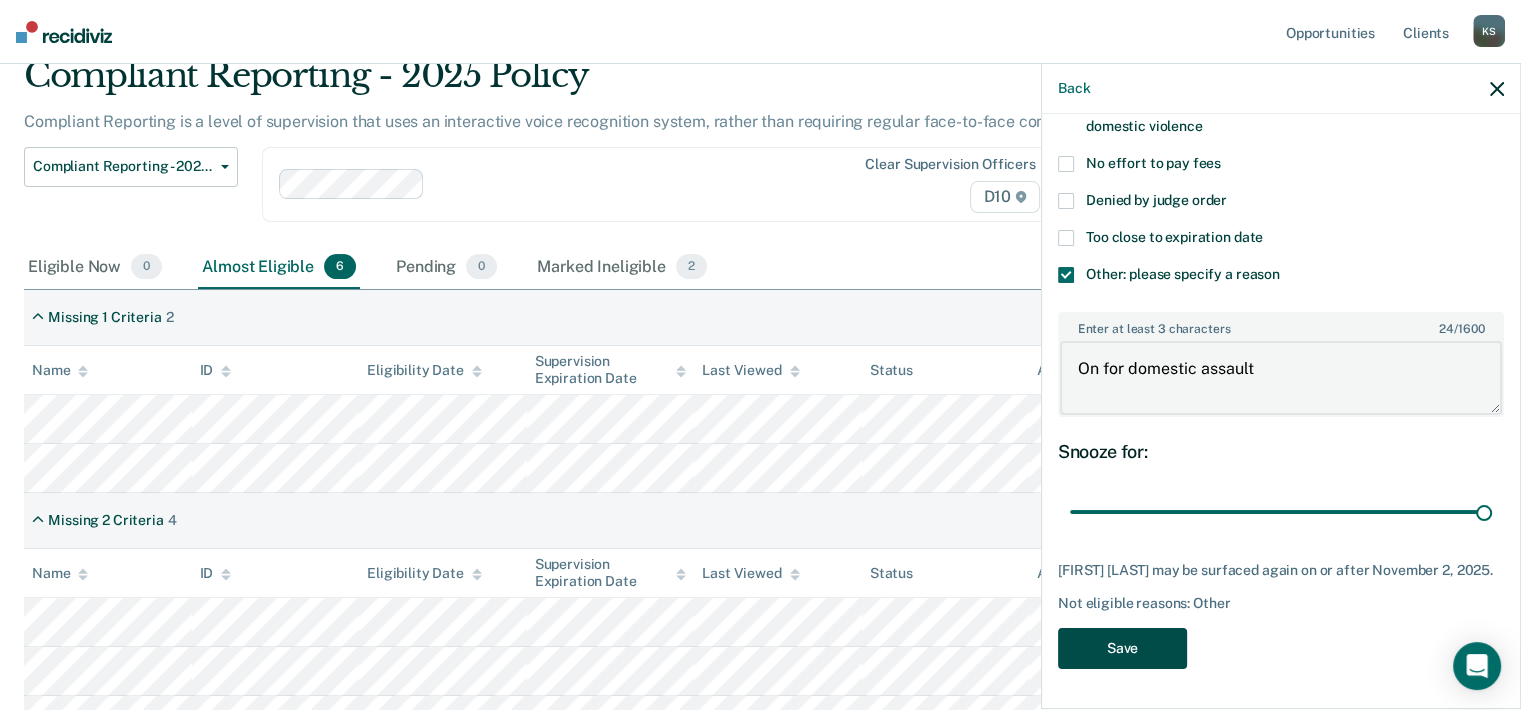 type on "On for domestic assault" 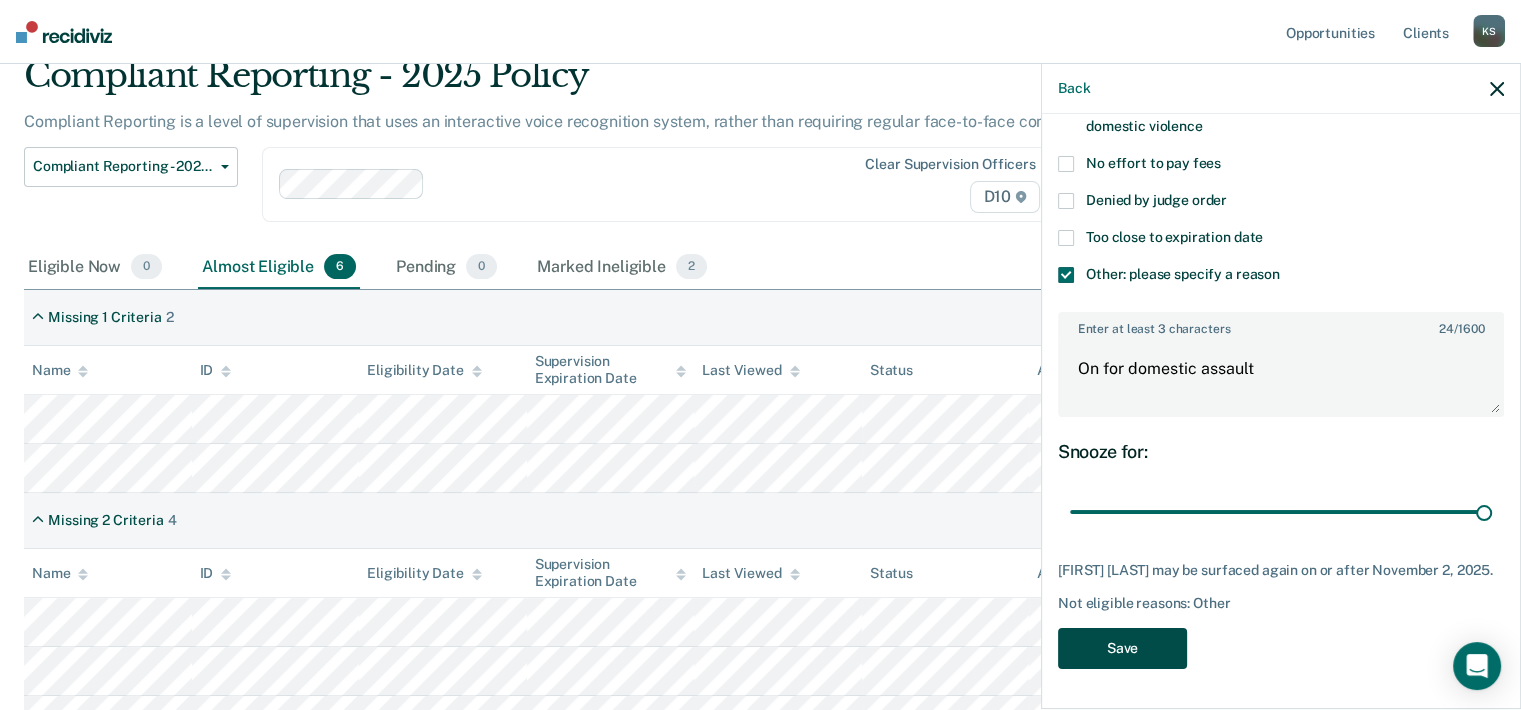 click on "Save" at bounding box center (1122, 648) 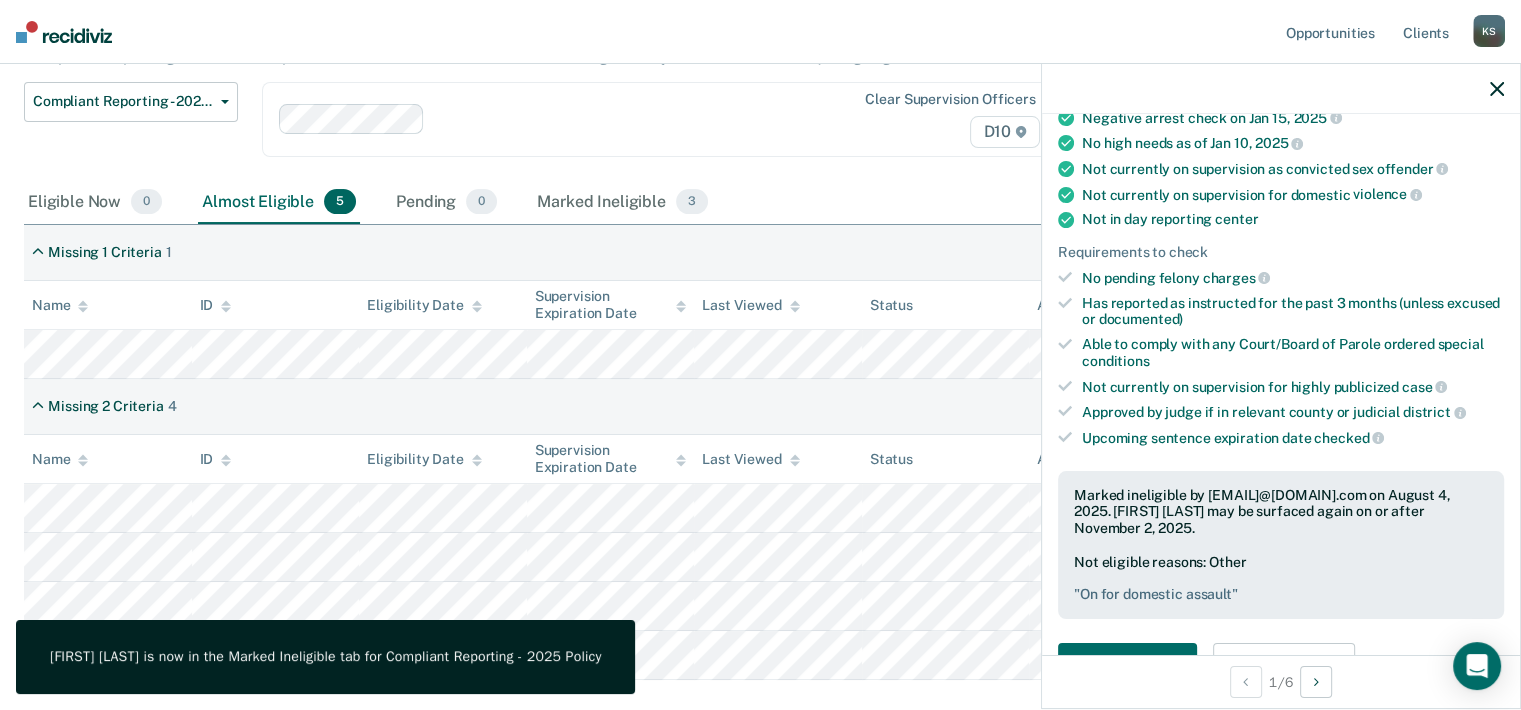 scroll, scrollTop: 183, scrollLeft: 0, axis: vertical 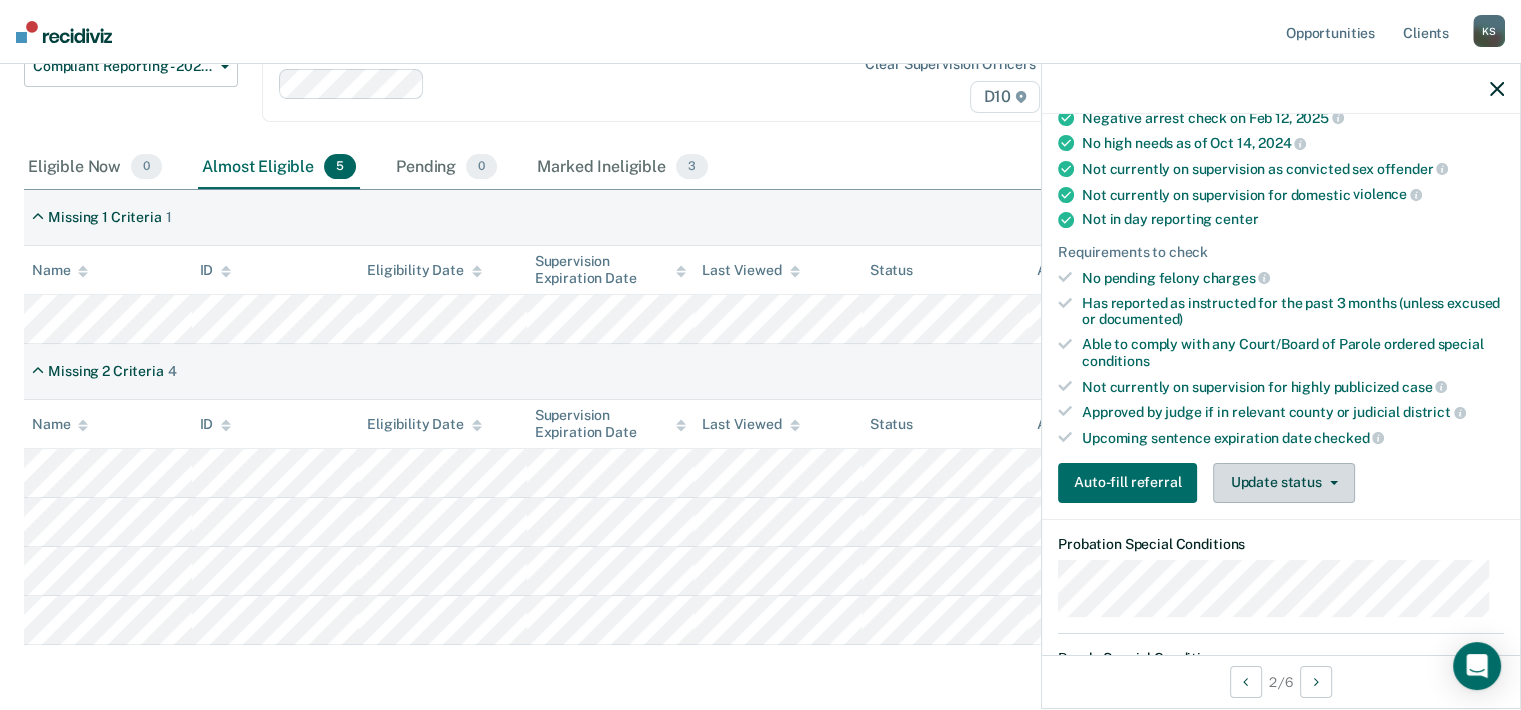 click on "Update status" at bounding box center [1283, 483] 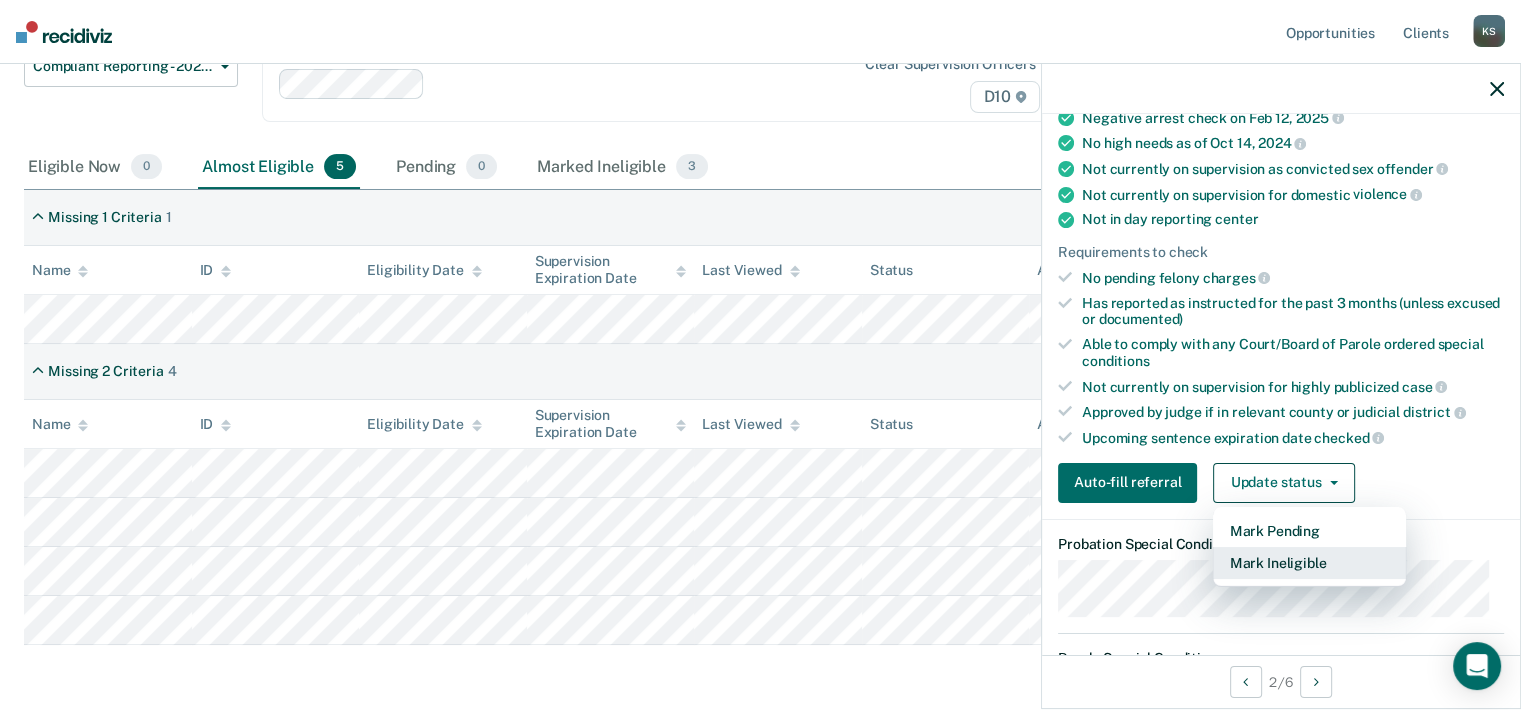 click on "Mark Ineligible" at bounding box center [1309, 563] 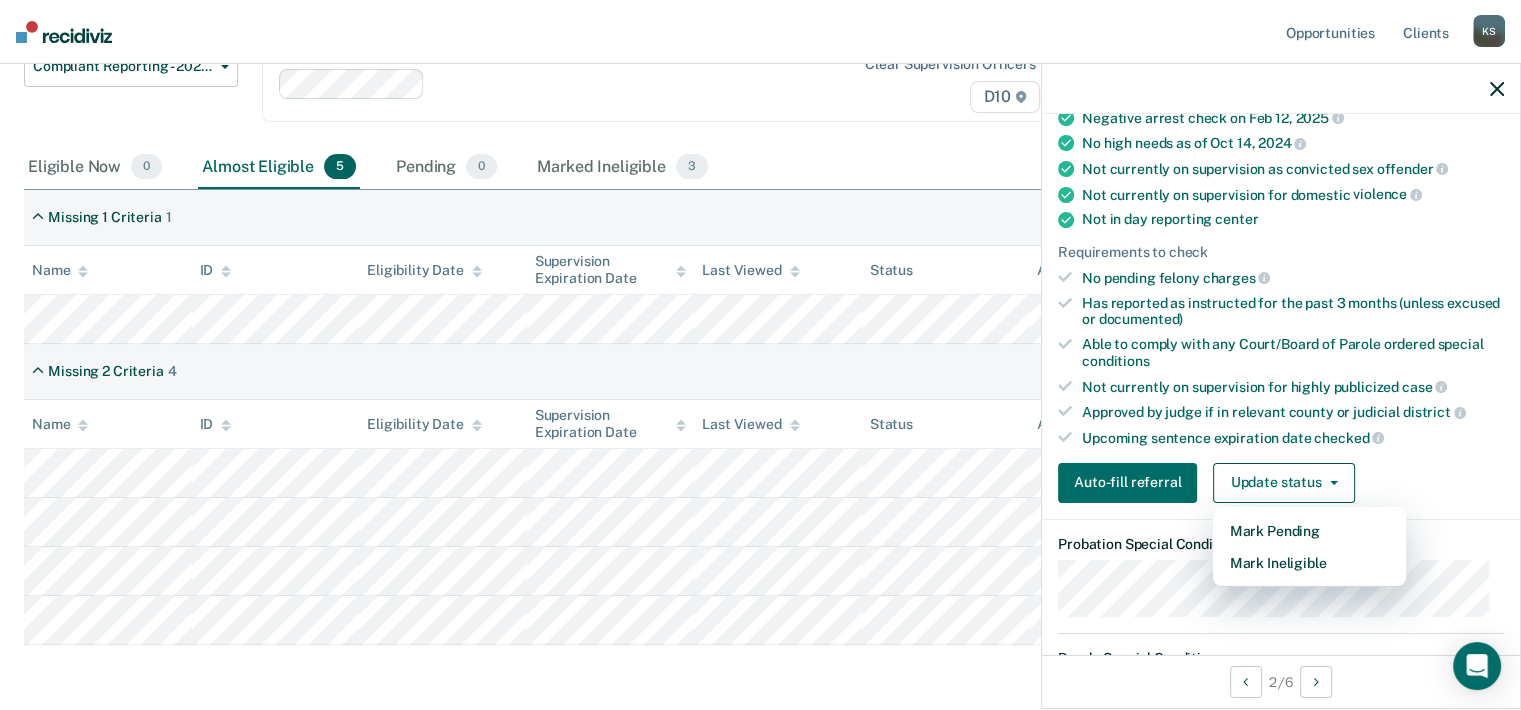 scroll, scrollTop: 209, scrollLeft: 0, axis: vertical 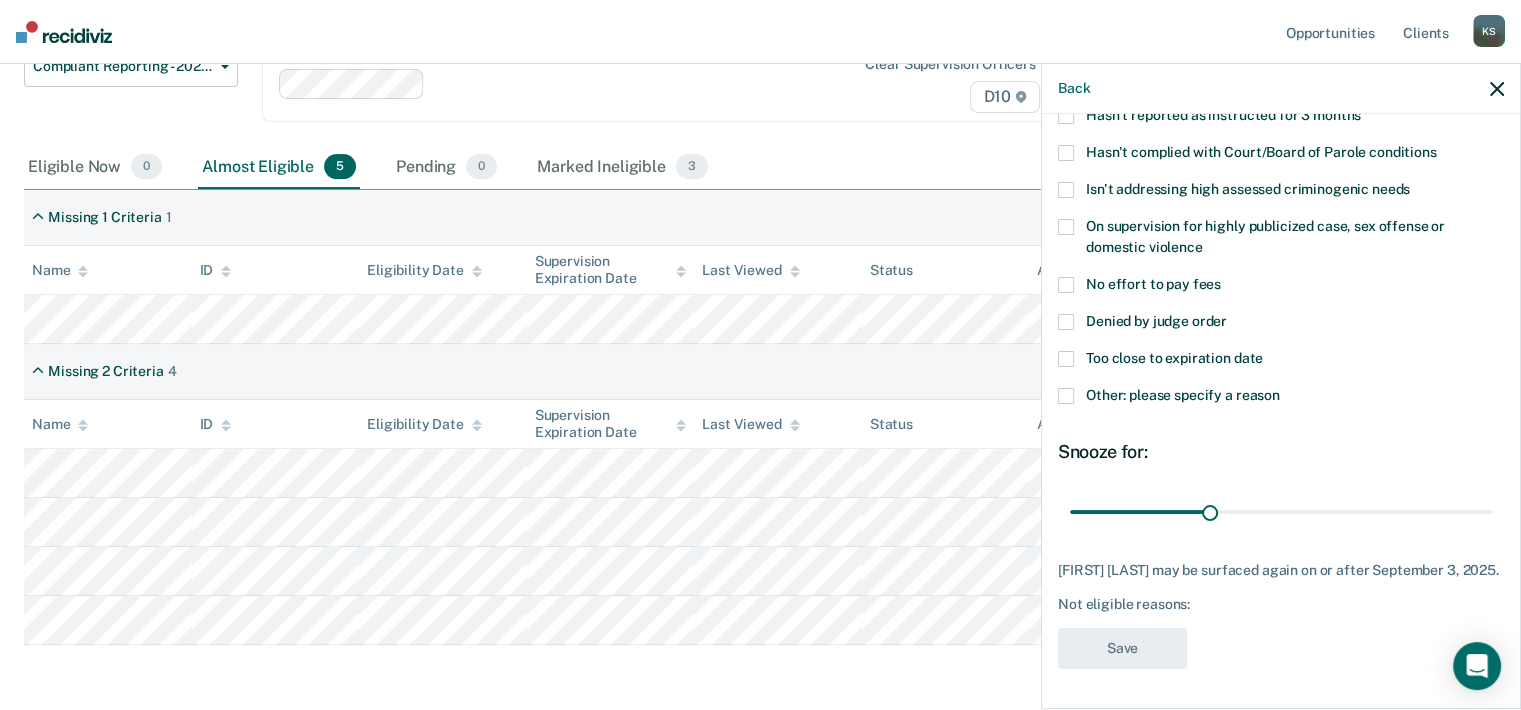 click at bounding box center (1066, 396) 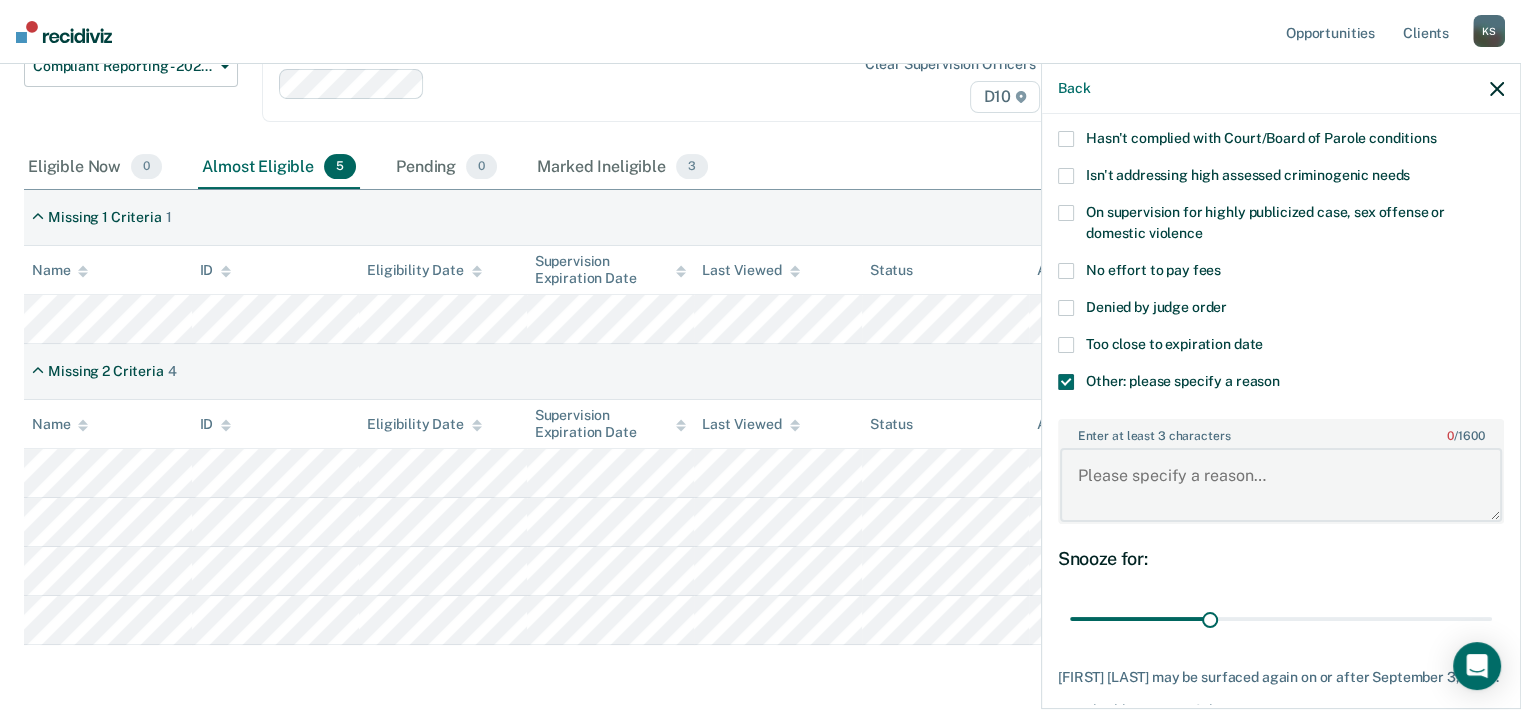 click on "Enter at least 3 characters 0  /  1600" at bounding box center [1281, 485] 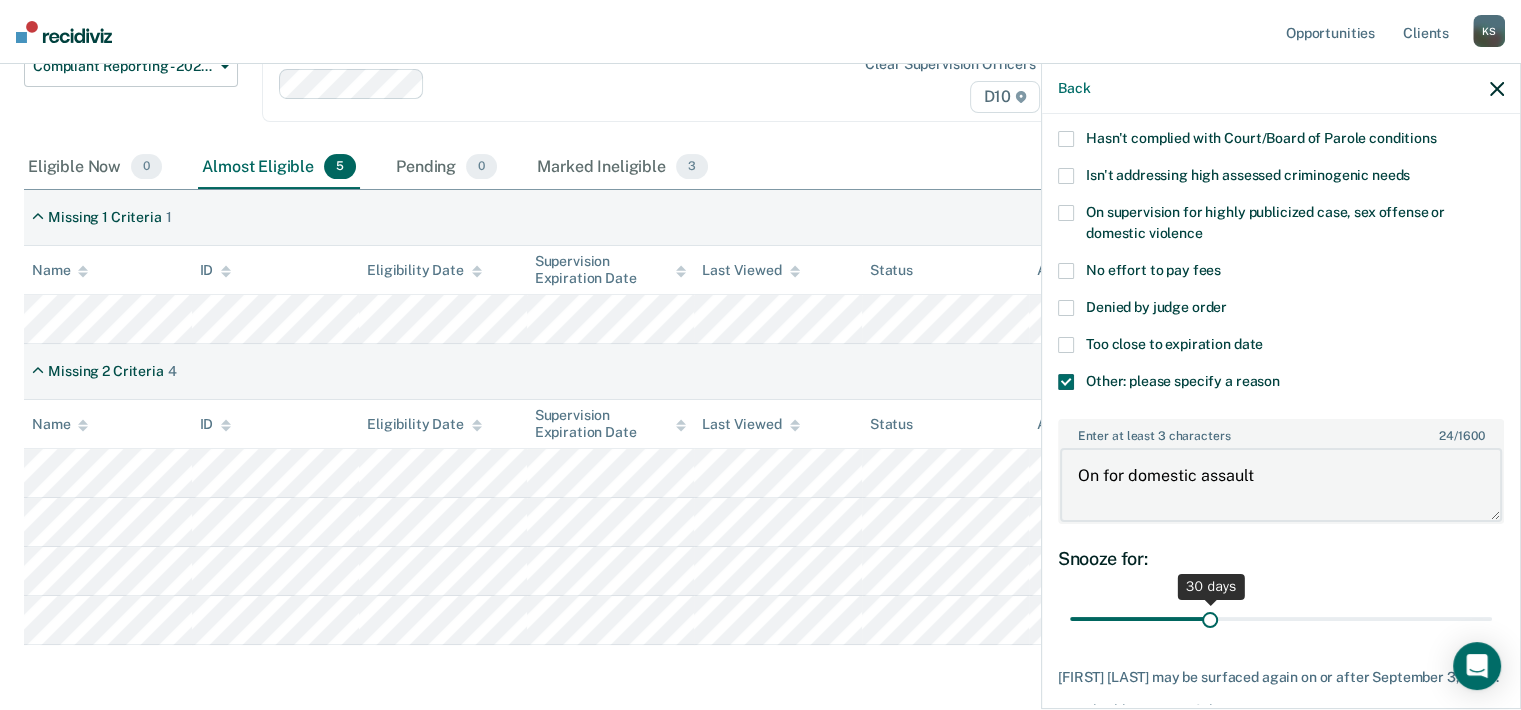 type on "On for domestic assault" 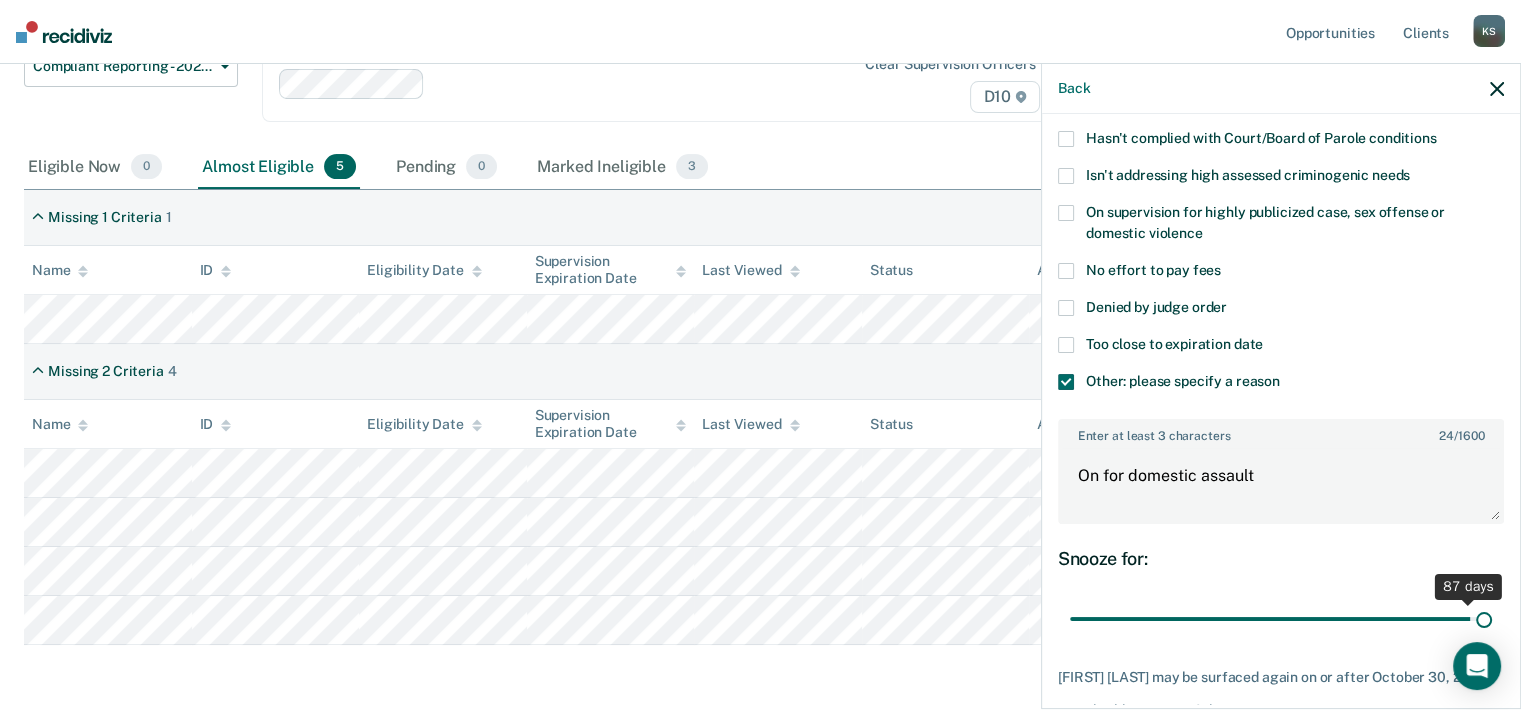 drag, startPoint x: 1204, startPoint y: 615, endPoint x: 1540, endPoint y: 621, distance: 336.05356 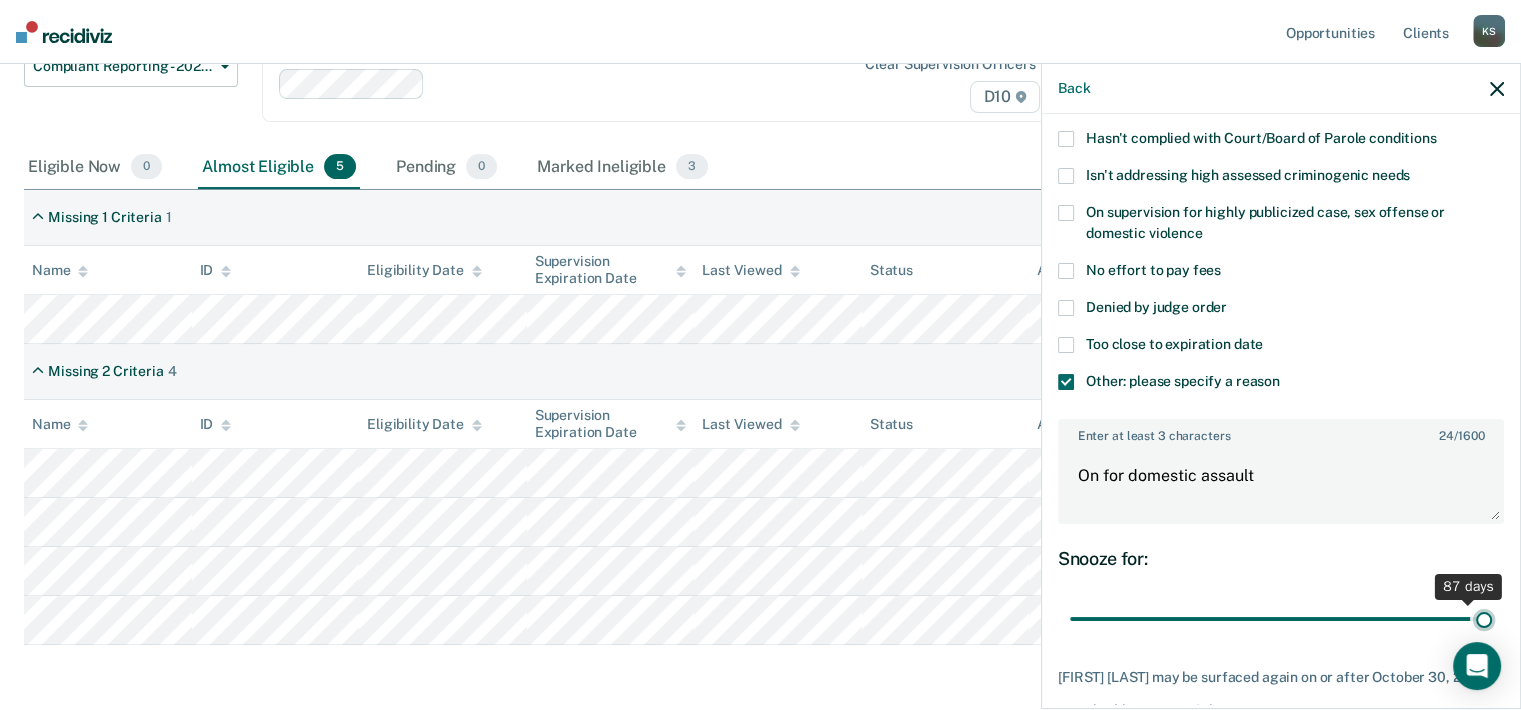 type on "90" 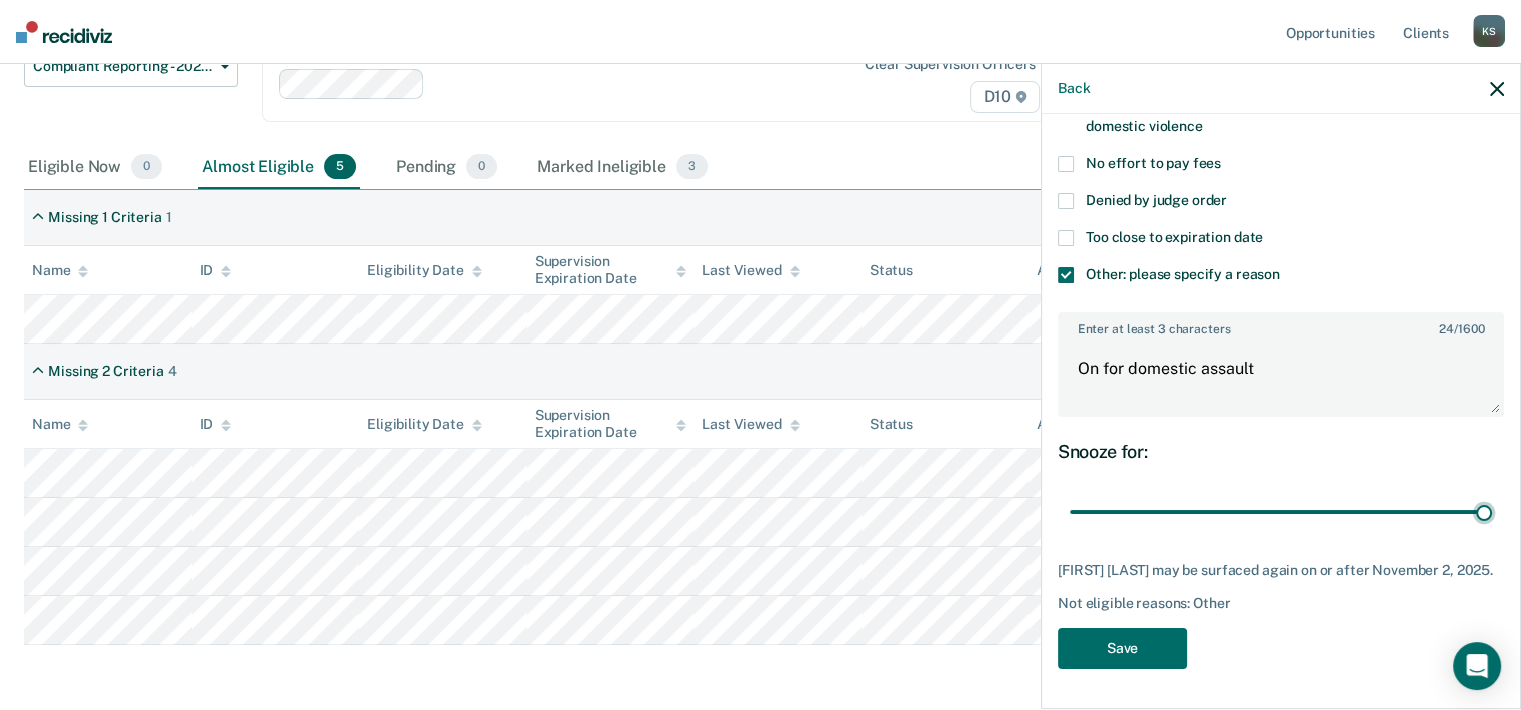 scroll, scrollTop: 328, scrollLeft: 0, axis: vertical 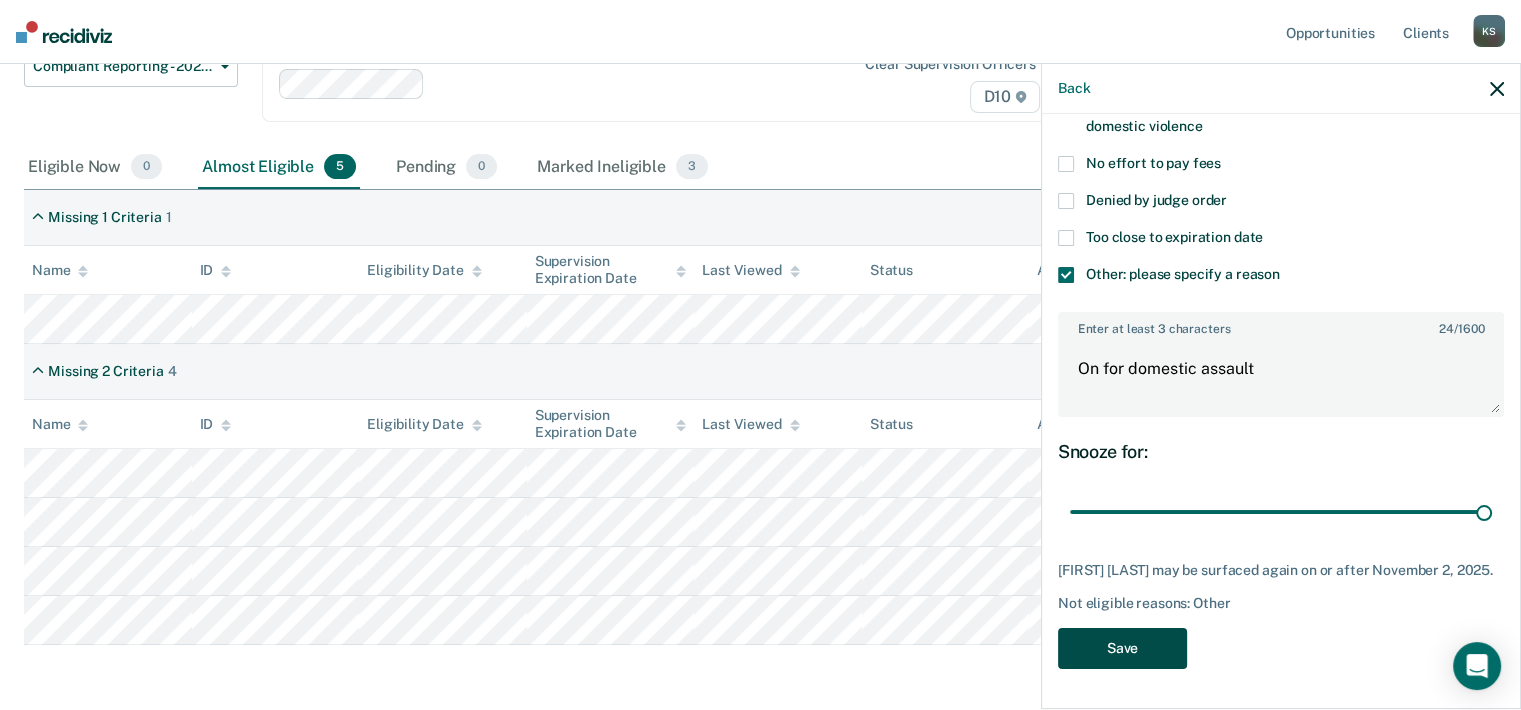 click on "Save" at bounding box center (1122, 648) 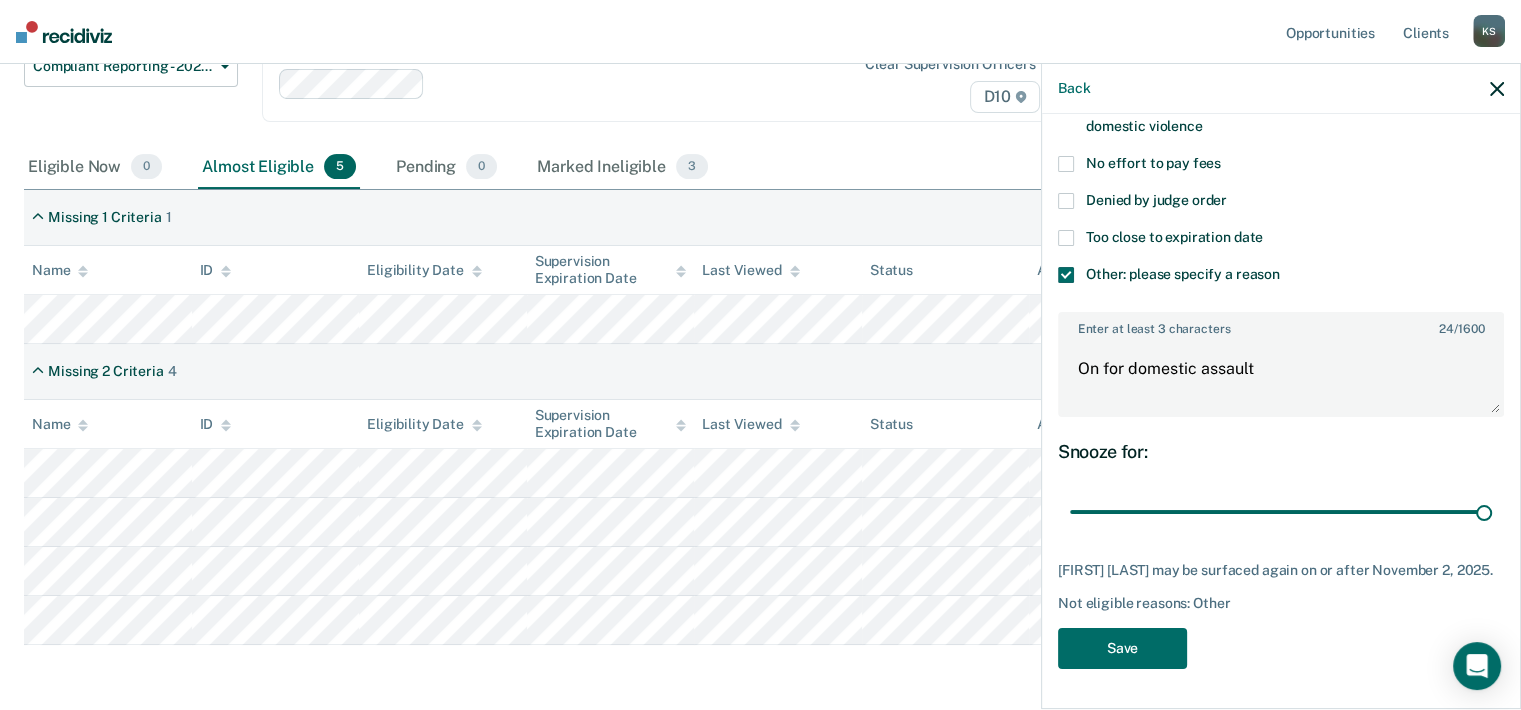 scroll, scrollTop: 106, scrollLeft: 0, axis: vertical 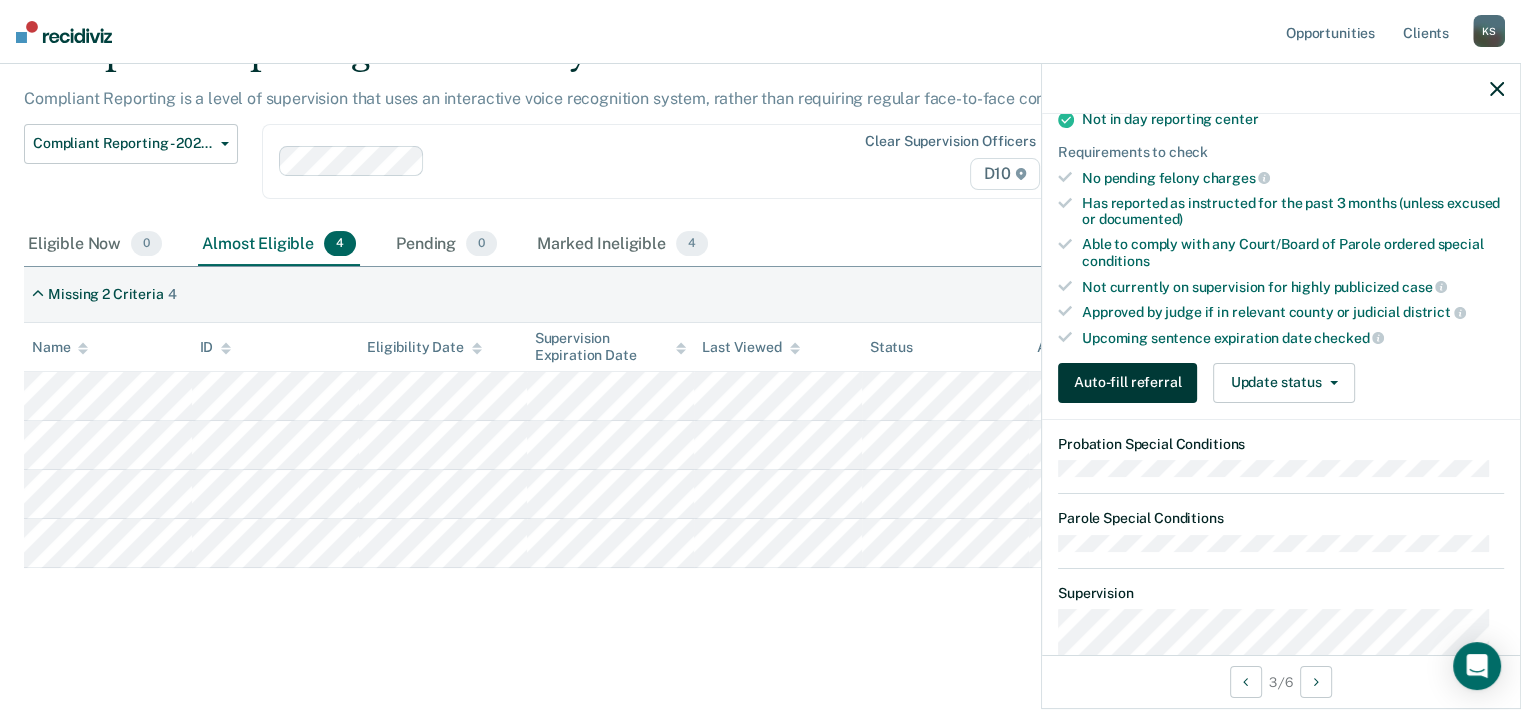 click on "Auto-fill referral" at bounding box center [1127, 383] 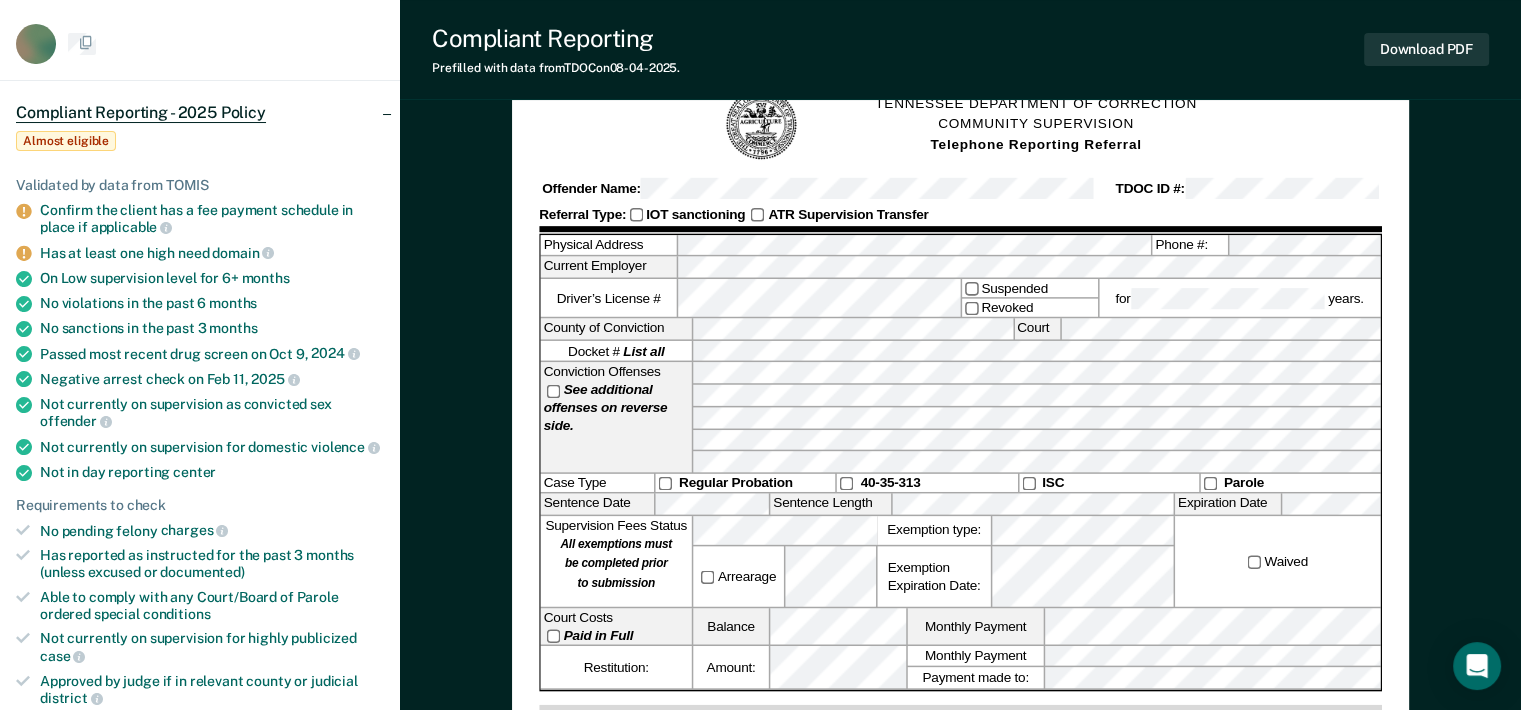 scroll, scrollTop: 0, scrollLeft: 0, axis: both 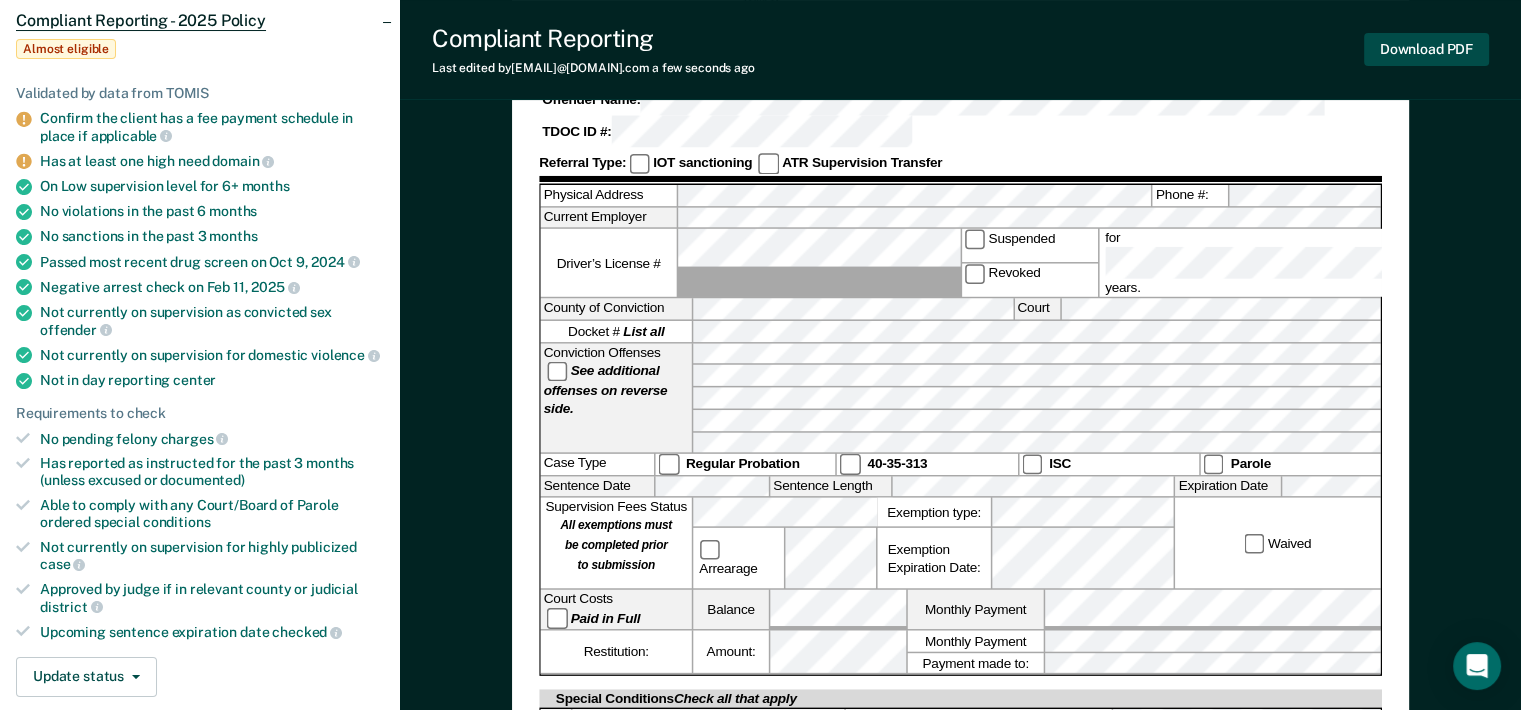 click on "Download PDF" at bounding box center [1426, 49] 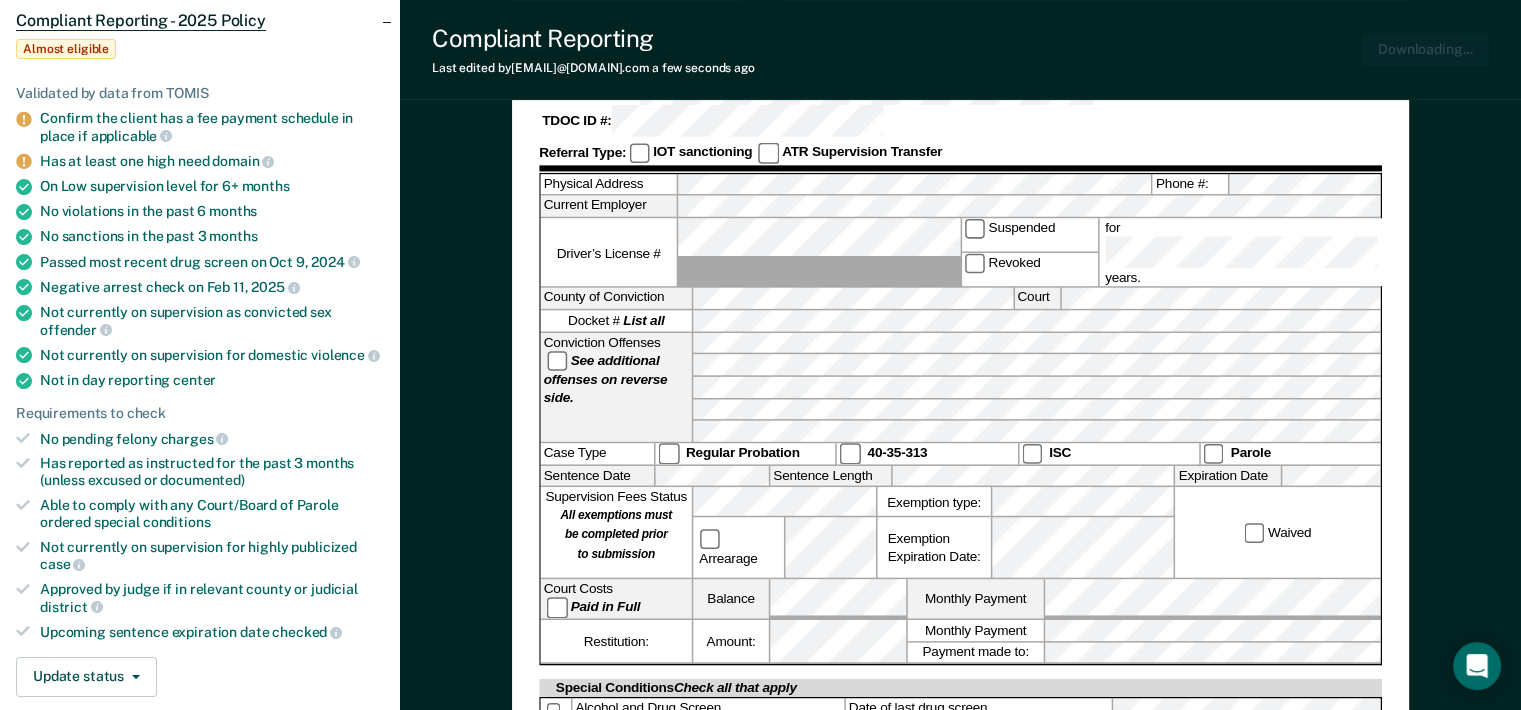 scroll, scrollTop: 0, scrollLeft: 0, axis: both 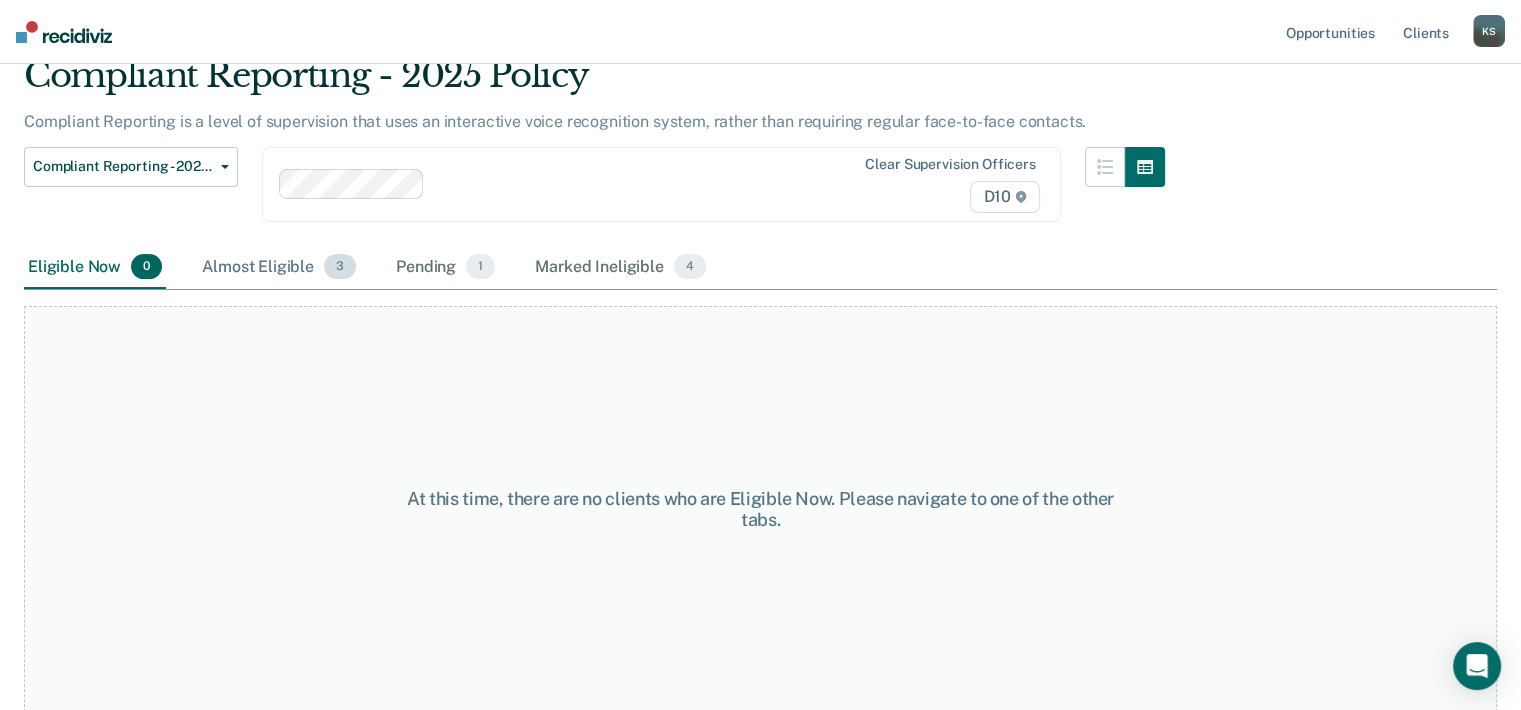 click on "Almost Eligible 3" at bounding box center [279, 268] 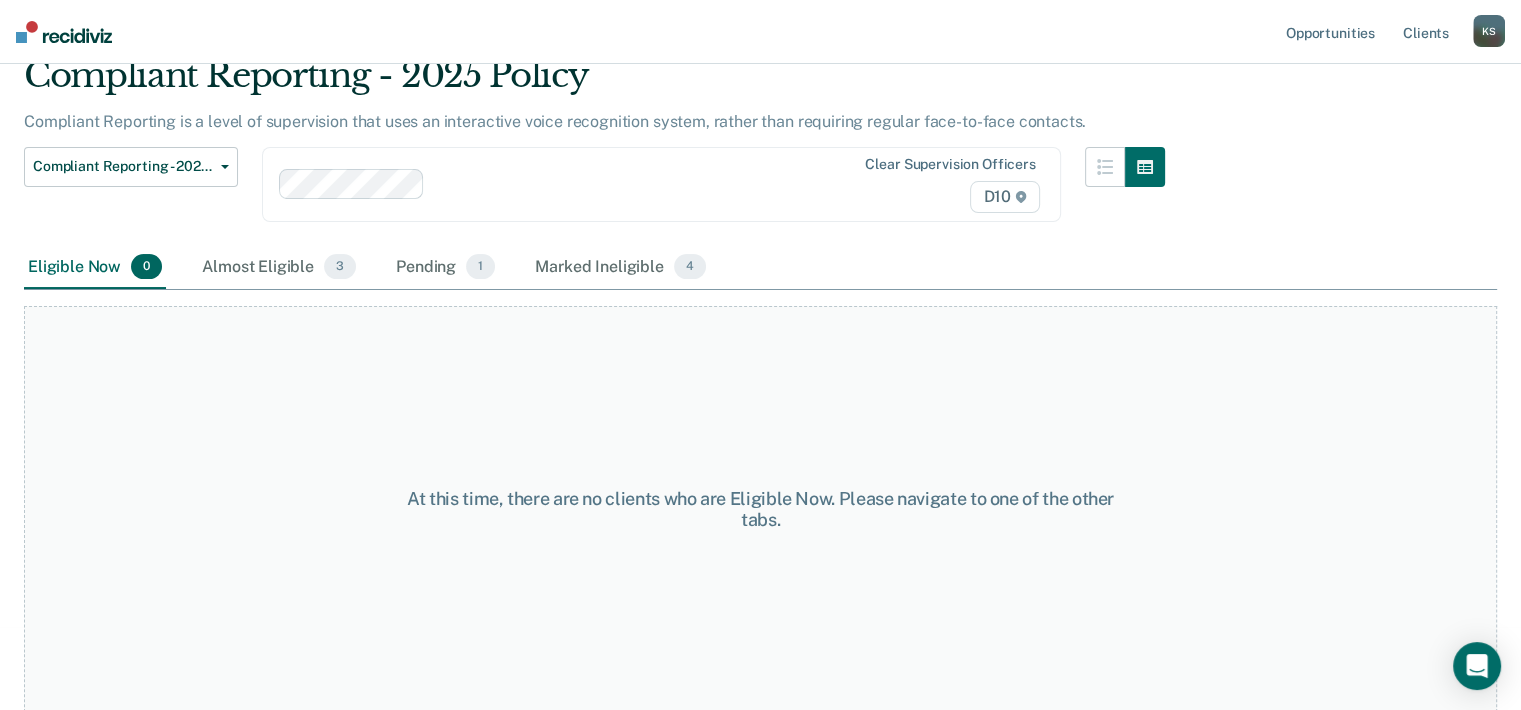 scroll, scrollTop: 57, scrollLeft: 0, axis: vertical 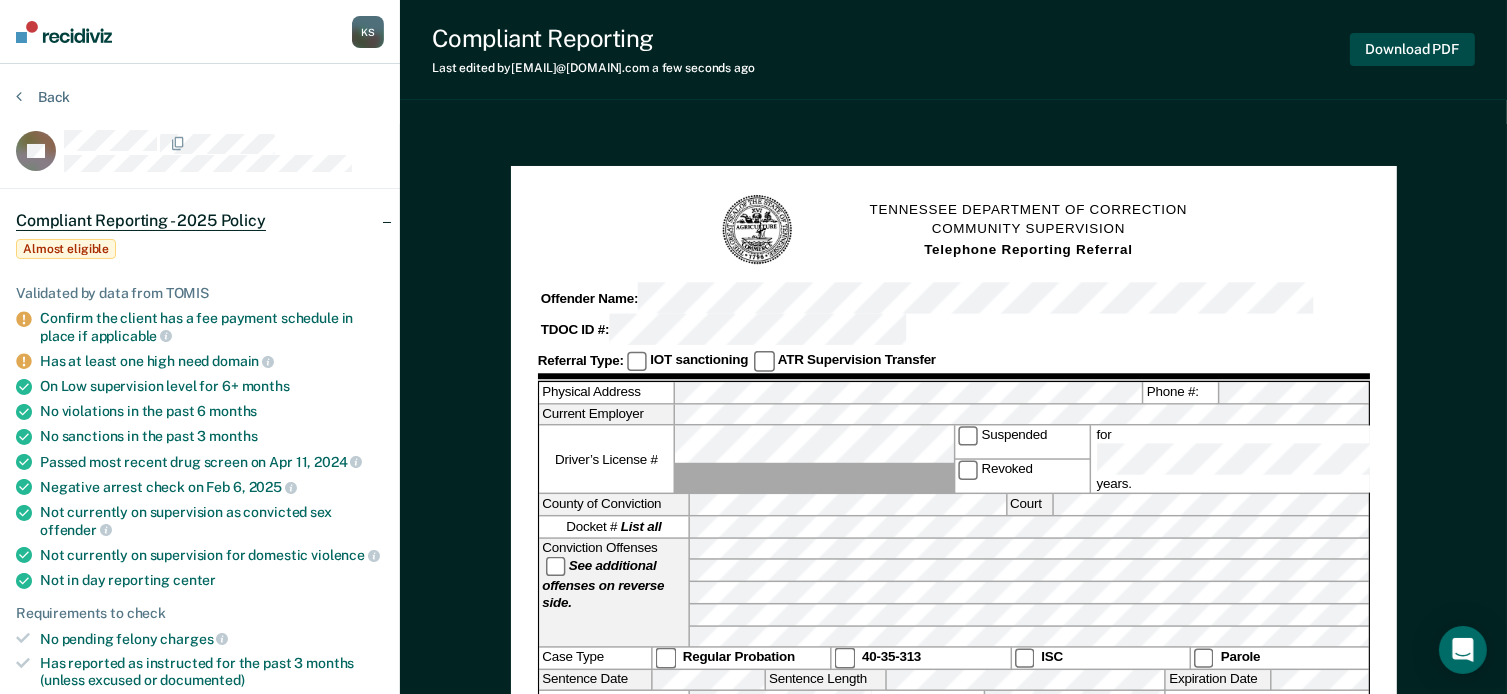 click on "Download PDF" at bounding box center [1412, 49] 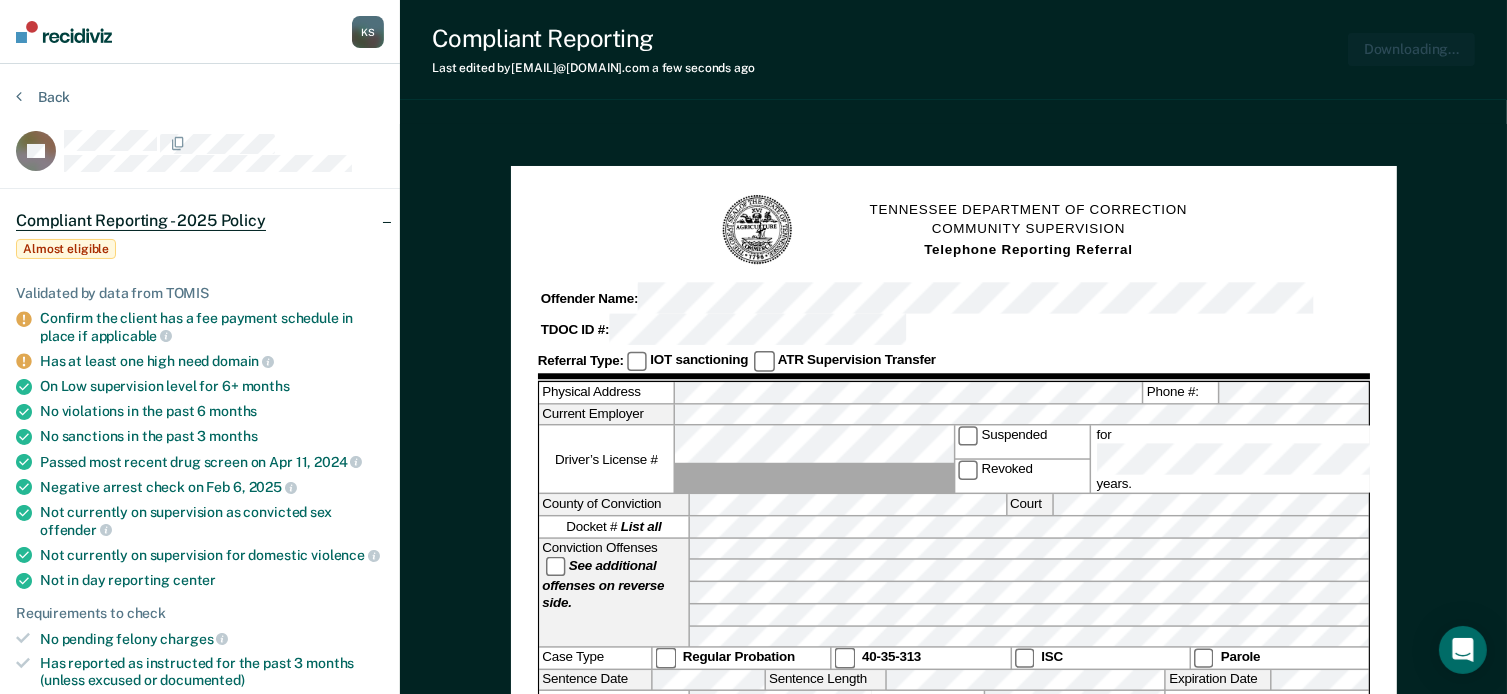 scroll, scrollTop: 0, scrollLeft: 0, axis: both 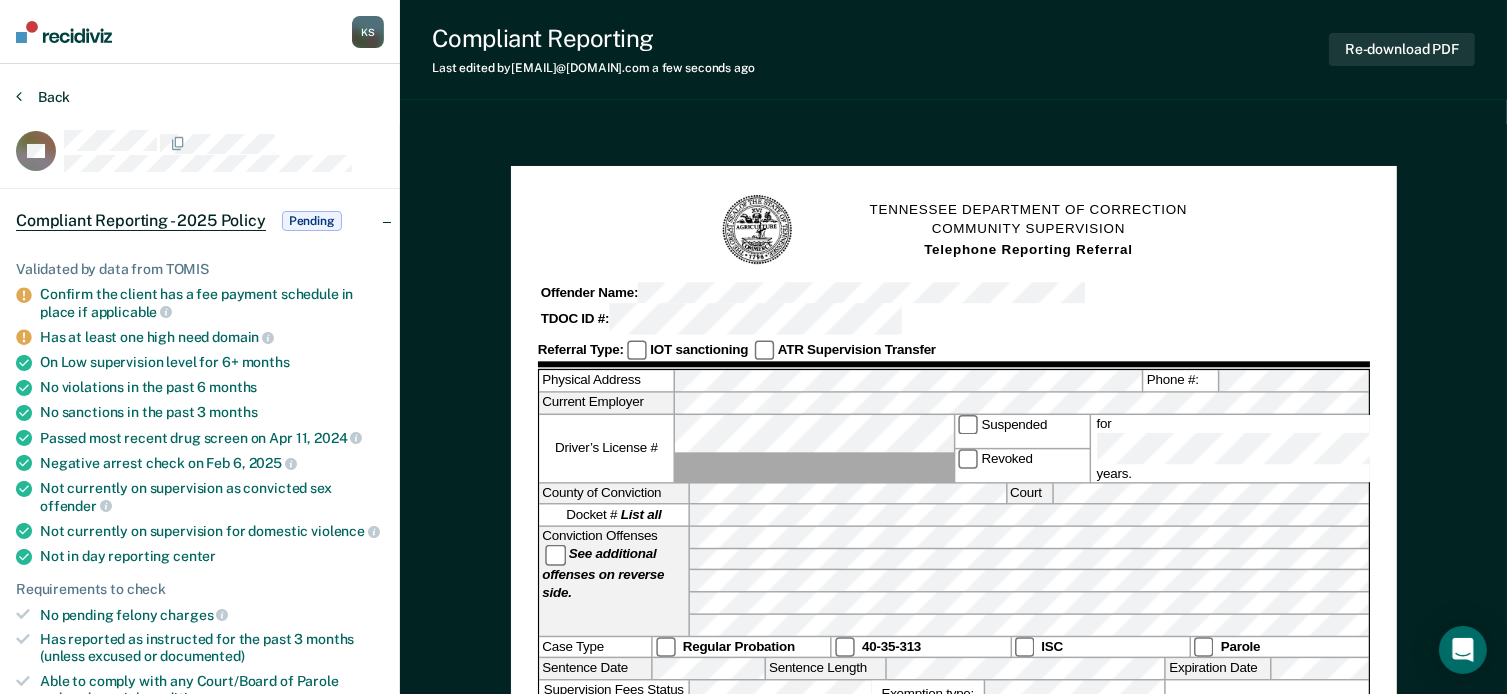 click at bounding box center (19, 96) 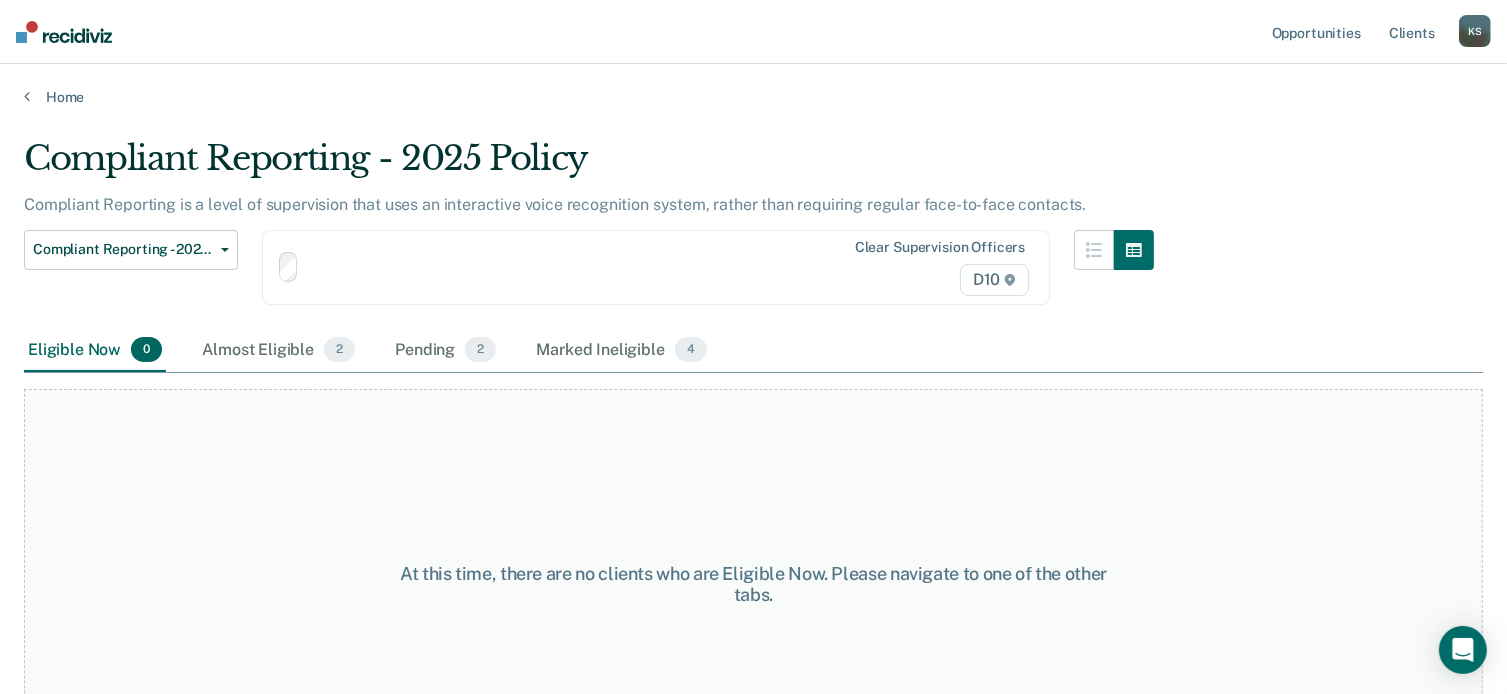 scroll, scrollTop: 57, scrollLeft: 0, axis: vertical 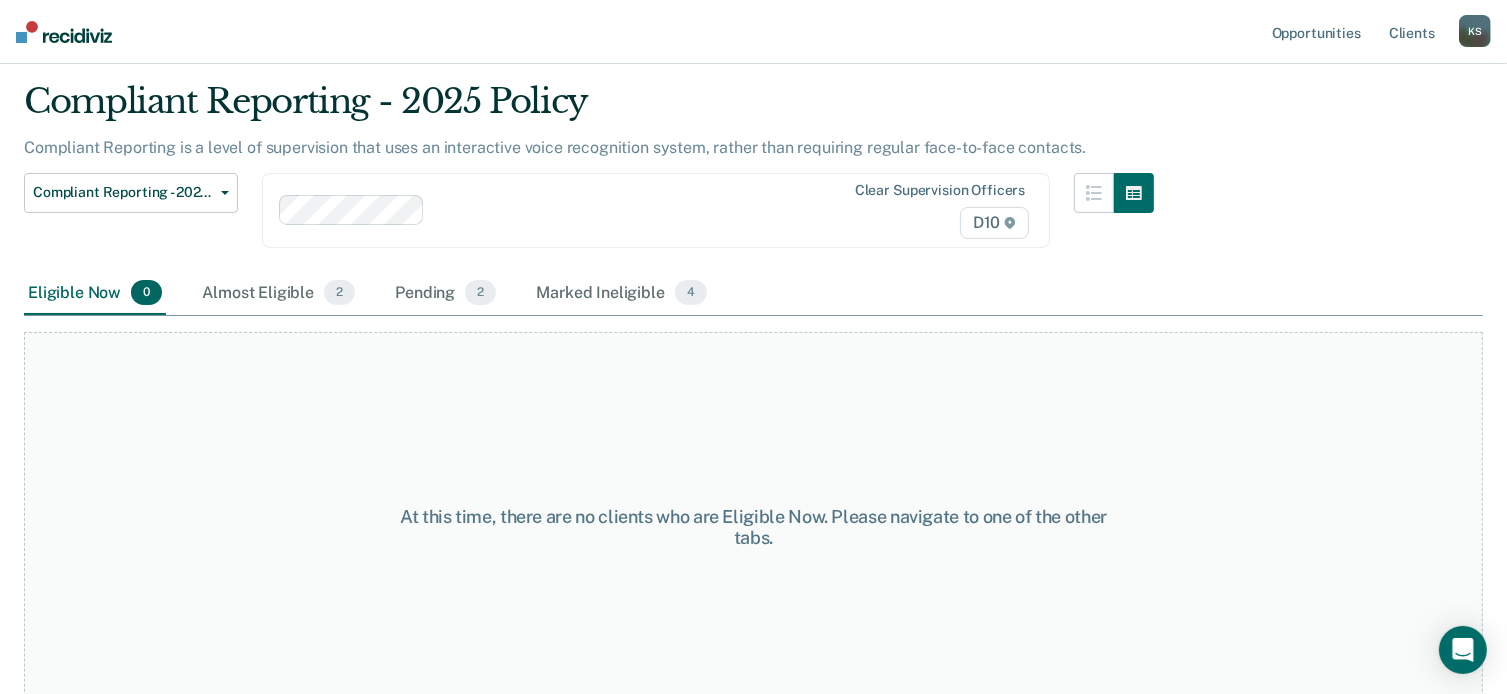 click on "Almost Eligible 2" at bounding box center [278, 294] 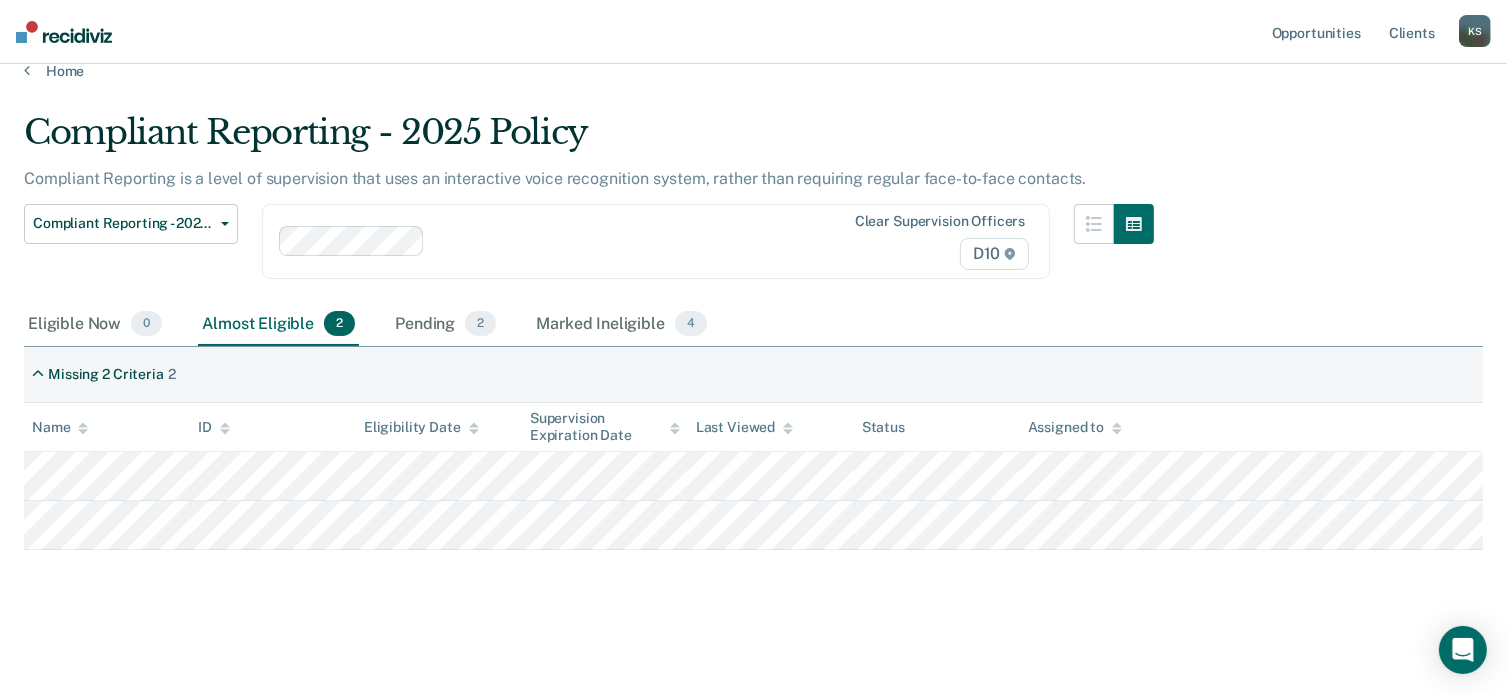 scroll, scrollTop: 24, scrollLeft: 0, axis: vertical 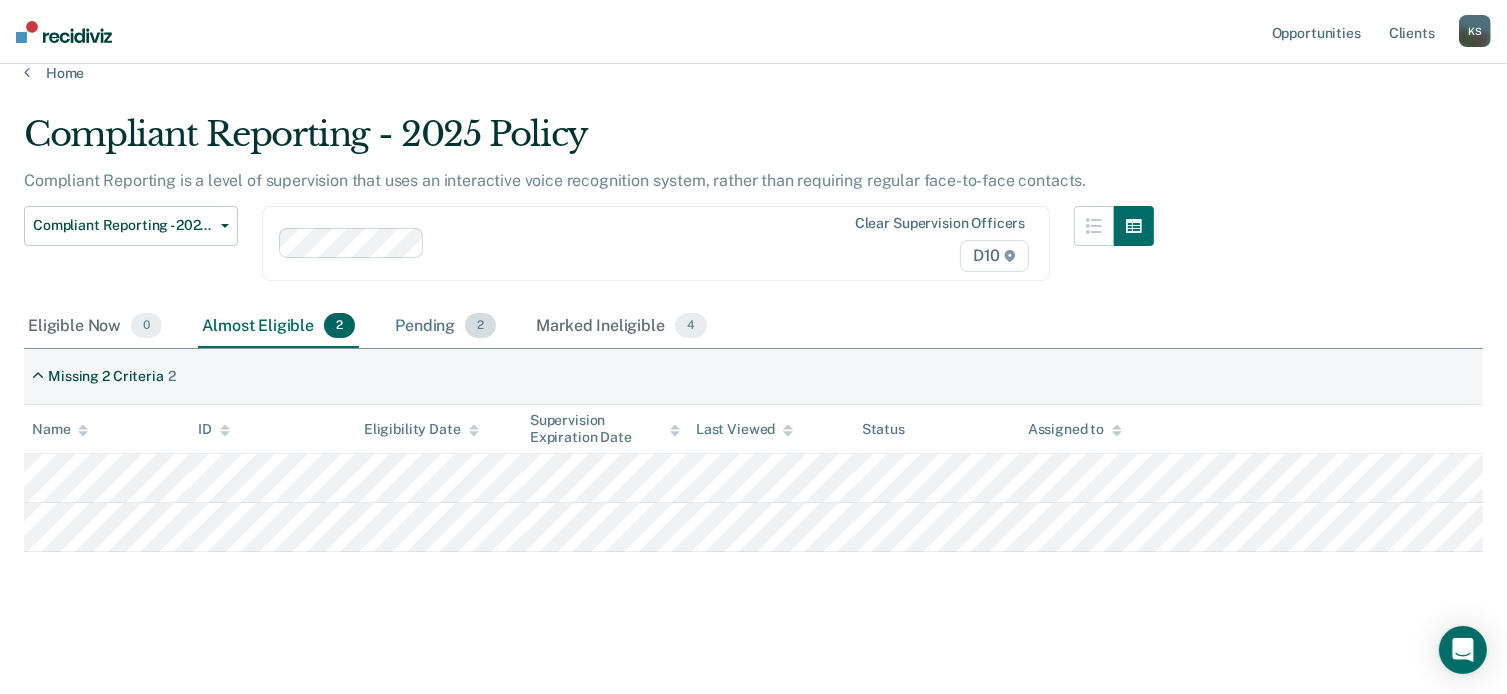 click on "Pending 2" at bounding box center (445, 327) 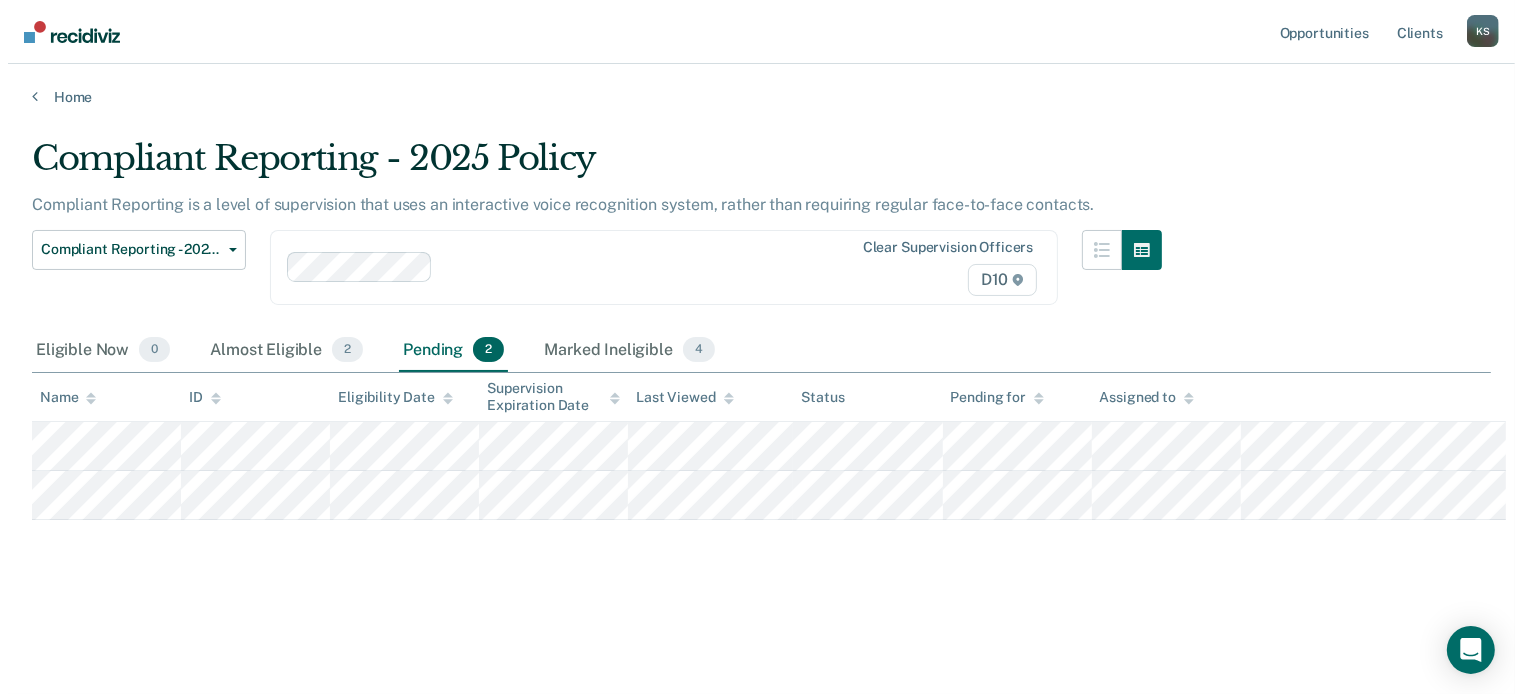 scroll, scrollTop: 0, scrollLeft: 0, axis: both 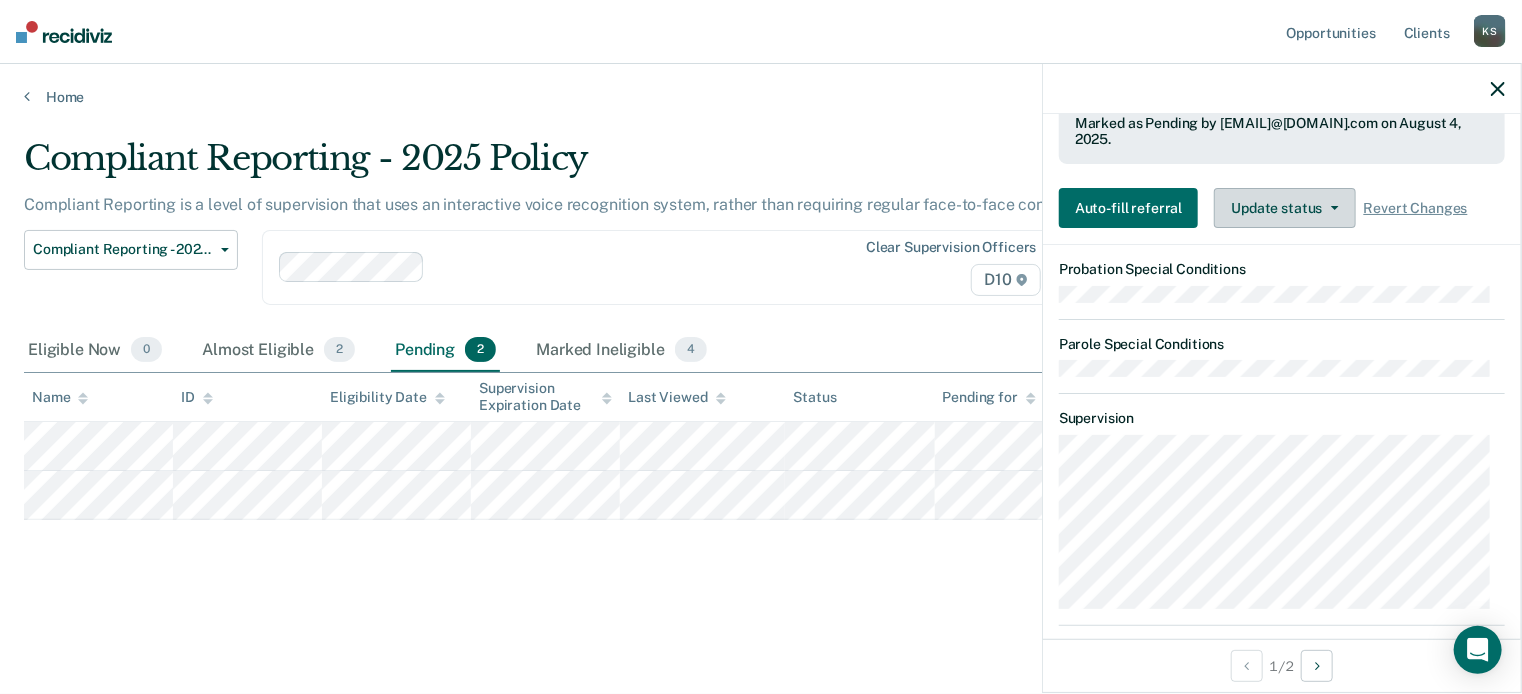 click on "Update status" at bounding box center (1284, 208) 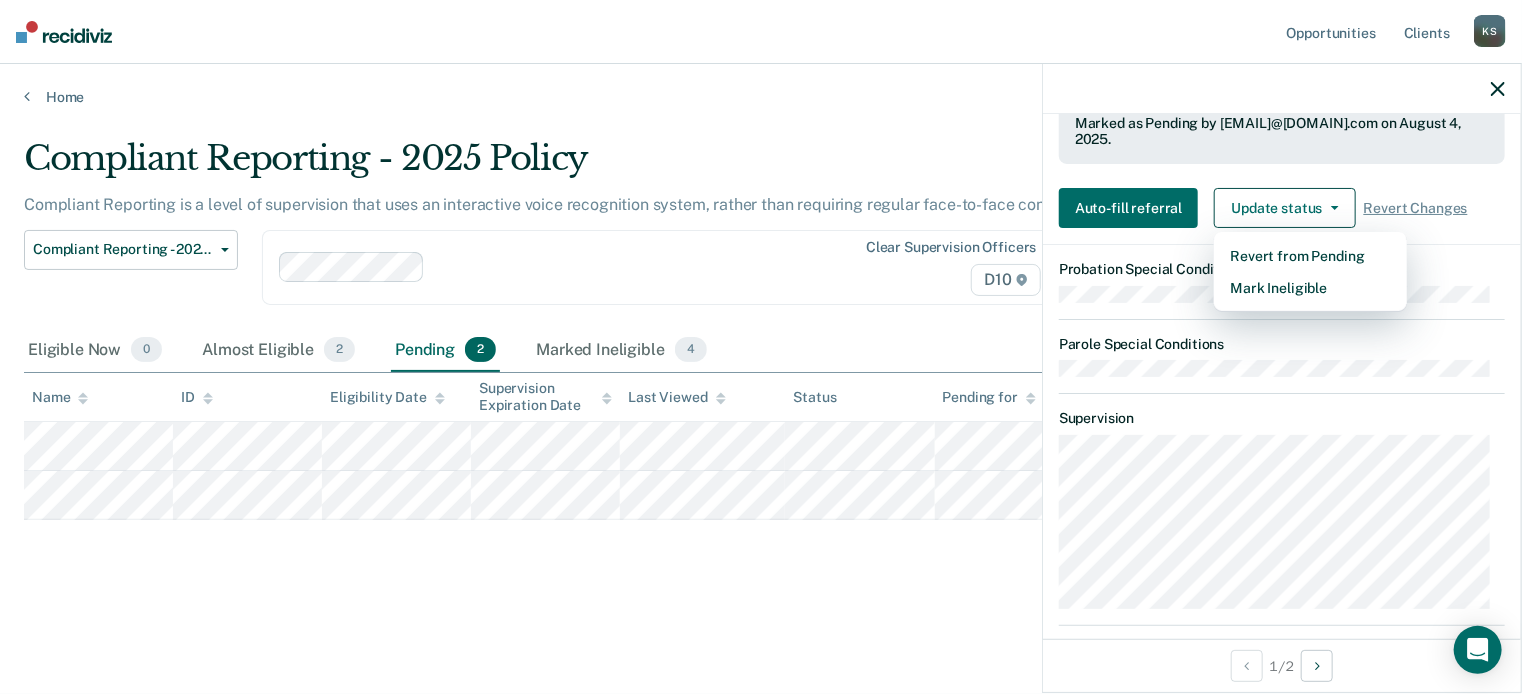 click on "Compliant Reporting - 2025 Policy   Compliant Reporting is a level of supervision that uses an interactive voice recognition system, rather than requiring regular face-to-face contacts.  Compliant Reporting - 2025 Policy Supervision Level Downgrade Suspension of Direct Supervision Compliant Reporting - 2025 Policy Clear   supervision officers D10   Eligible Now 0 Almost Eligible 2 Pending 2 Marked Ineligible 4
To pick up a draggable item, press the space bar.
While dragging, use the arrow keys to move the item.
Press space again to drop the item in its new position, or press escape to cancel.
Name ID Eligibility Date Supervision Expiration Date Last Viewed Status Pending for Assigned to" at bounding box center [761, 397] 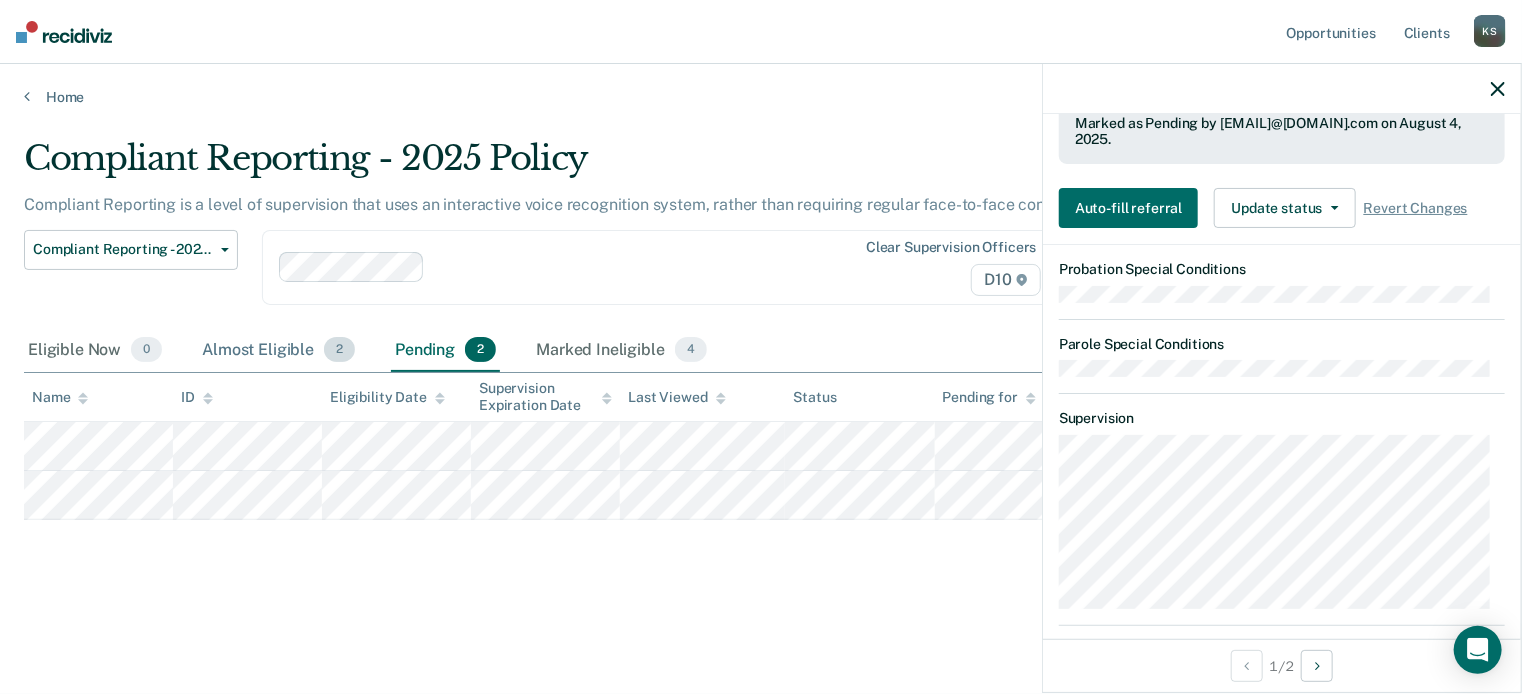 click on "Almost Eligible 2" at bounding box center [278, 351] 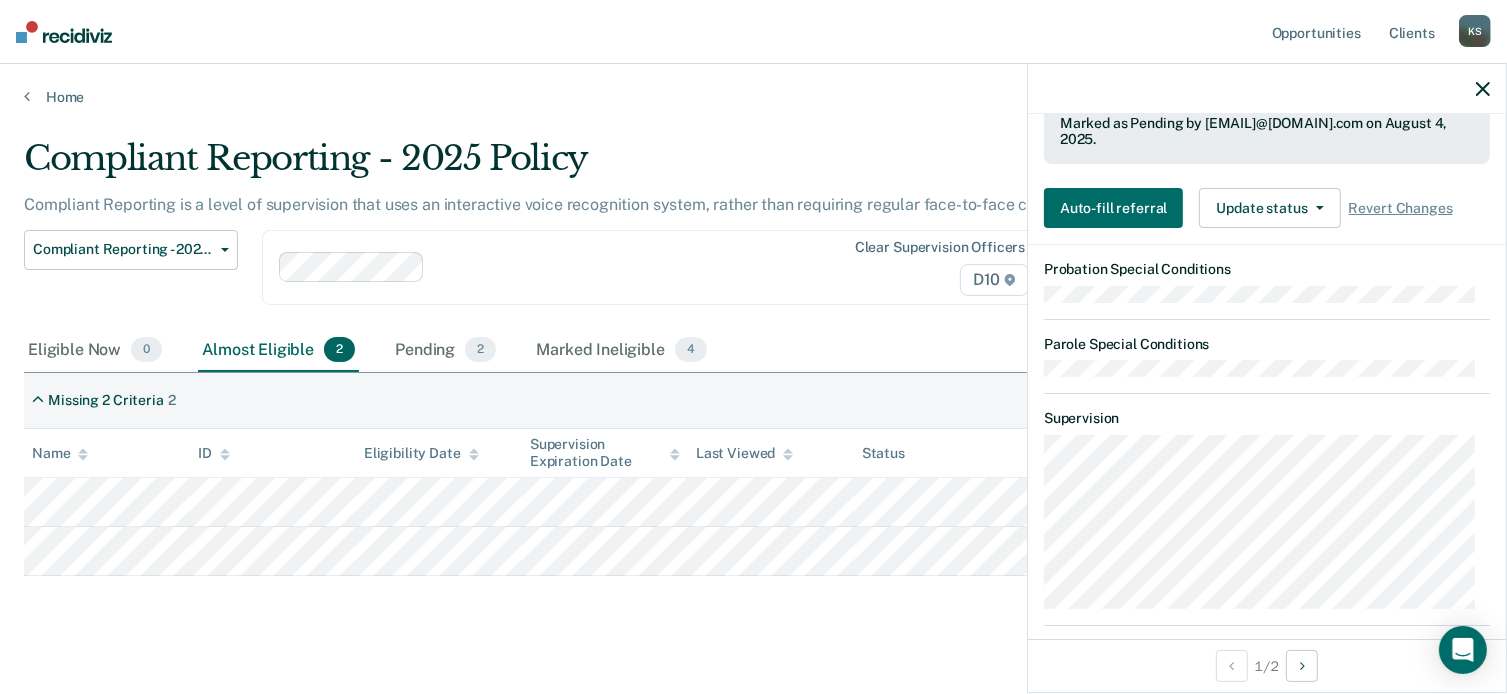 scroll, scrollTop: 586, scrollLeft: 0, axis: vertical 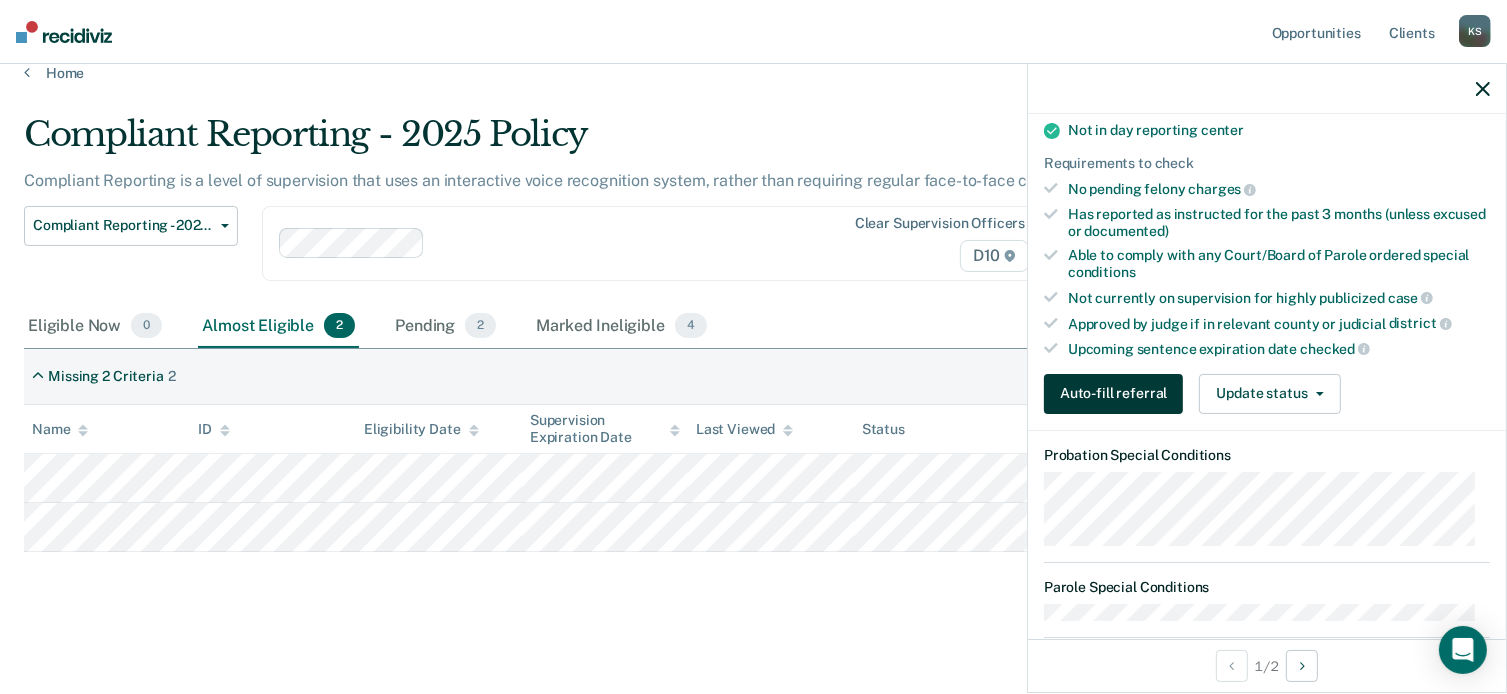 click on "Auto-fill referral" at bounding box center (1113, 394) 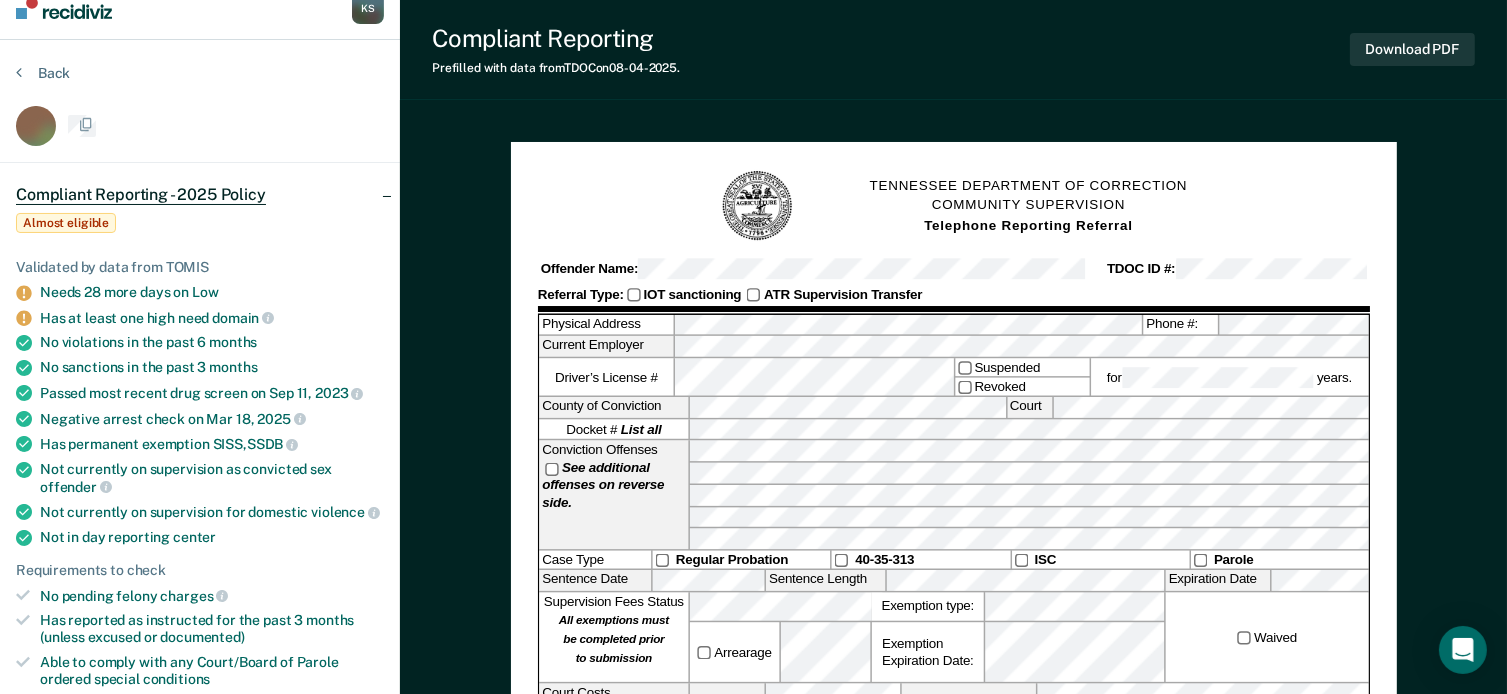 scroll, scrollTop: 0, scrollLeft: 0, axis: both 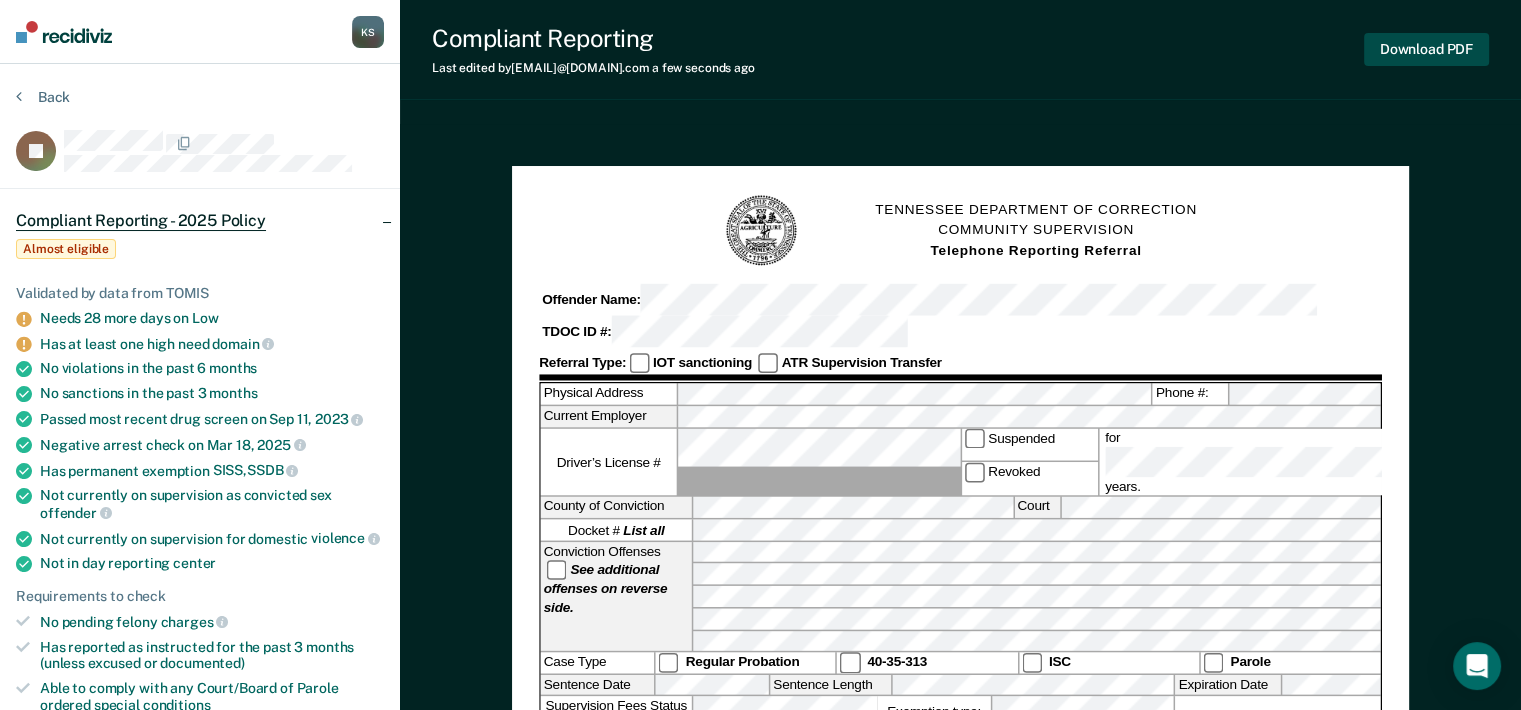 click on "Download PDF" at bounding box center [1426, 49] 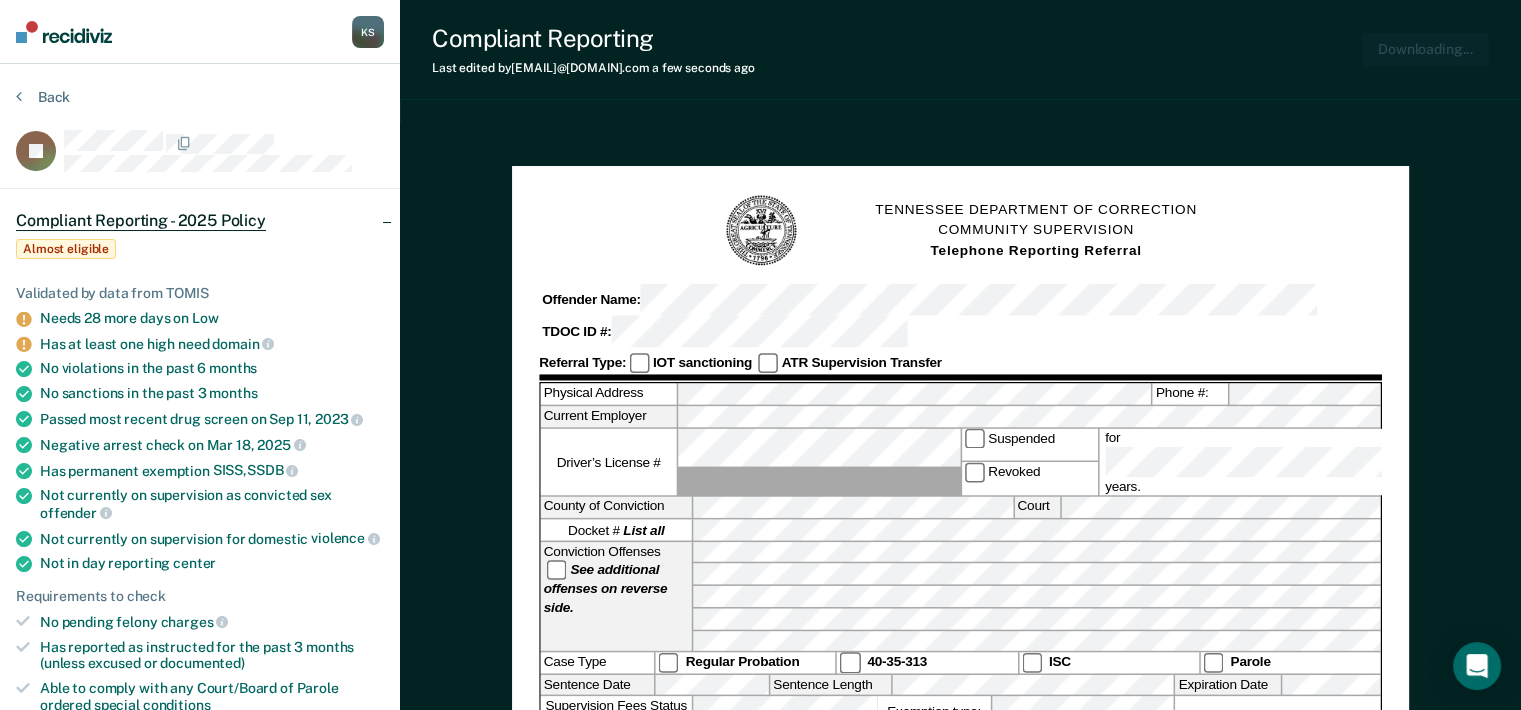 scroll, scrollTop: 0, scrollLeft: 0, axis: both 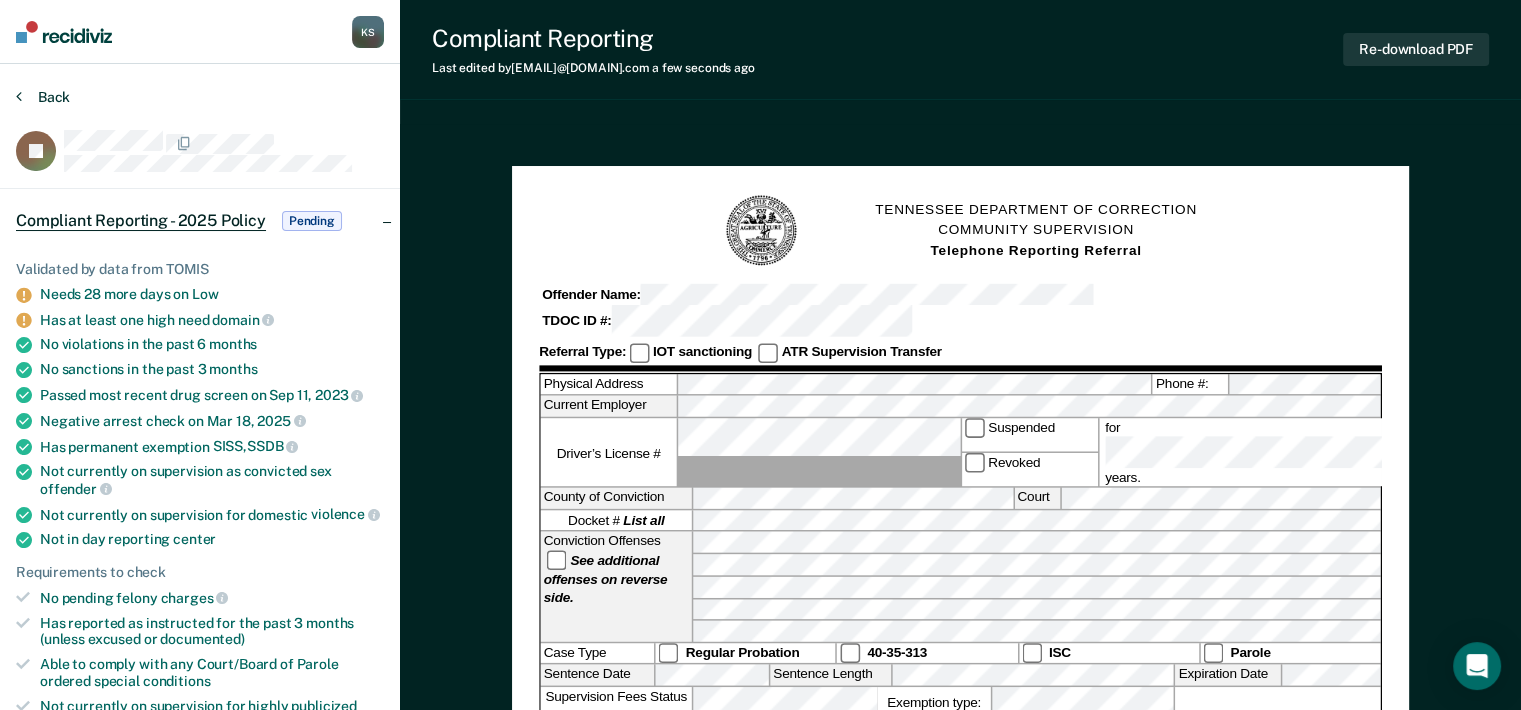 click on "Back" at bounding box center [43, 97] 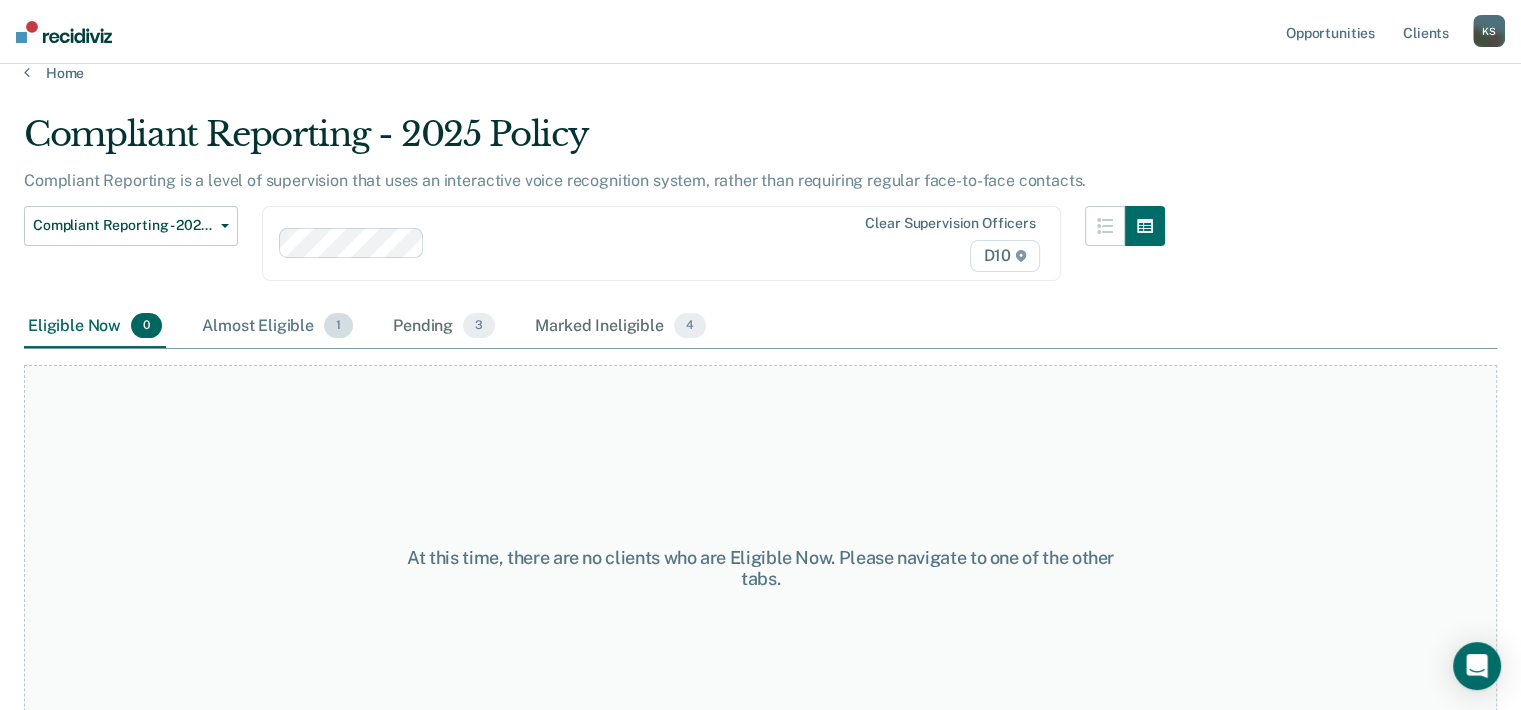 click on "Almost Eligible 1" at bounding box center (277, 327) 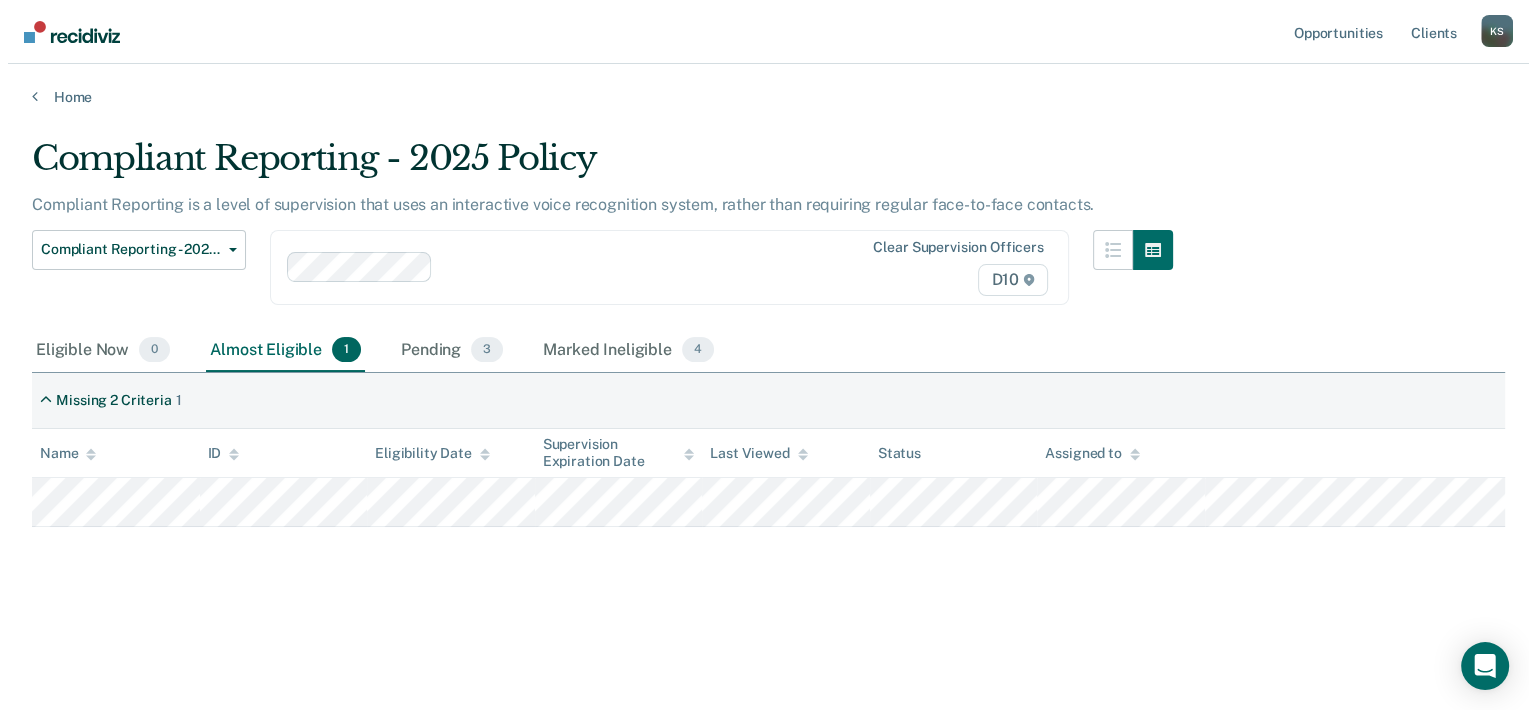 scroll, scrollTop: 0, scrollLeft: 0, axis: both 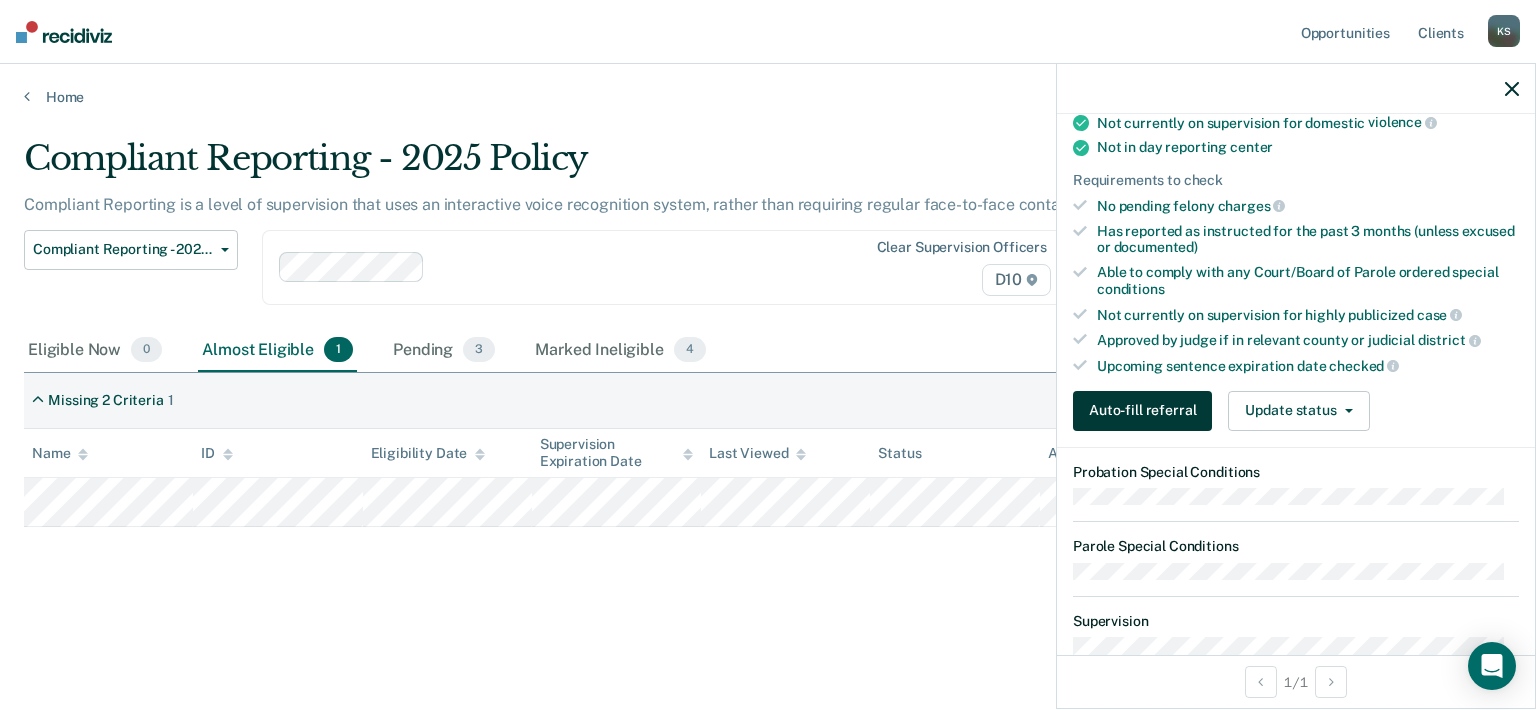 click on "Auto-fill referral" at bounding box center [1142, 411] 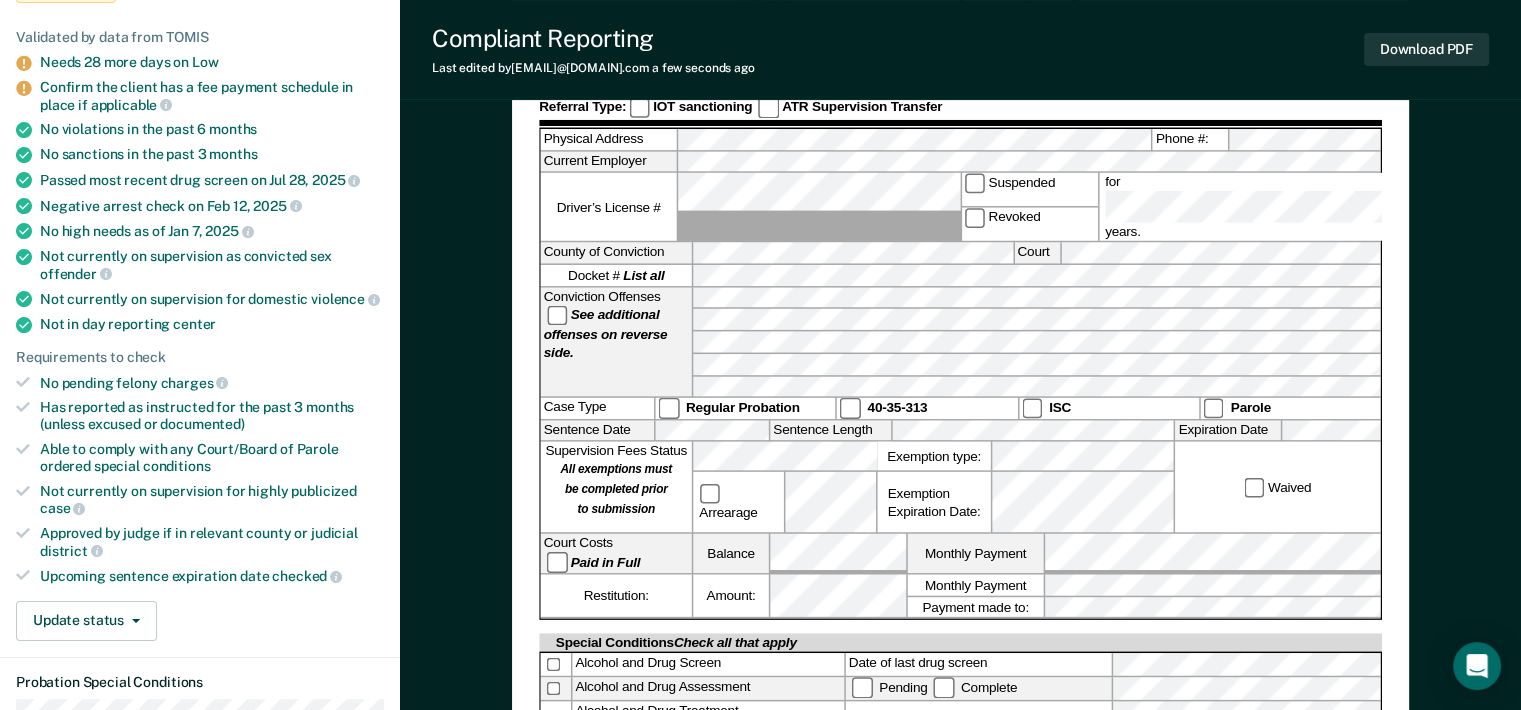scroll, scrollTop: 300, scrollLeft: 0, axis: vertical 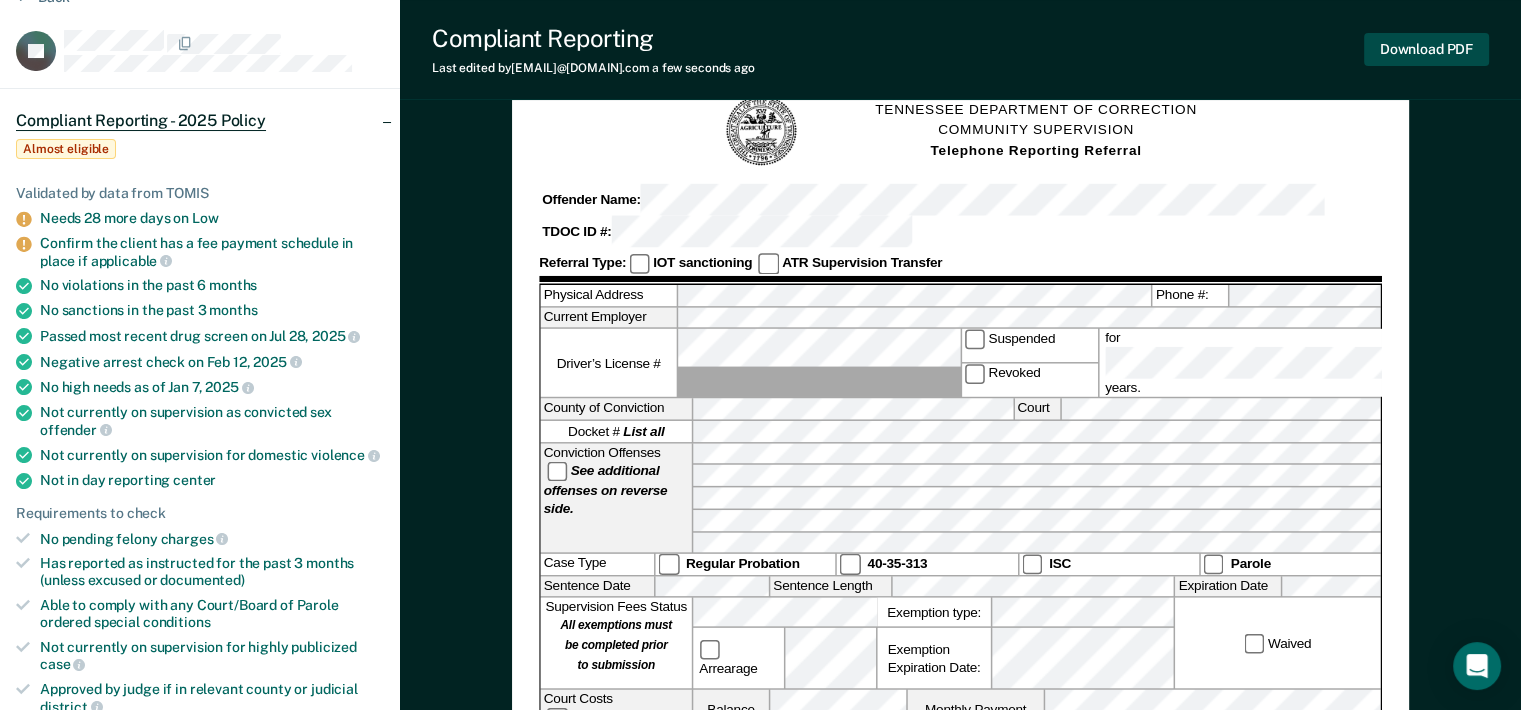 click on "Download PDF" at bounding box center (1426, 49) 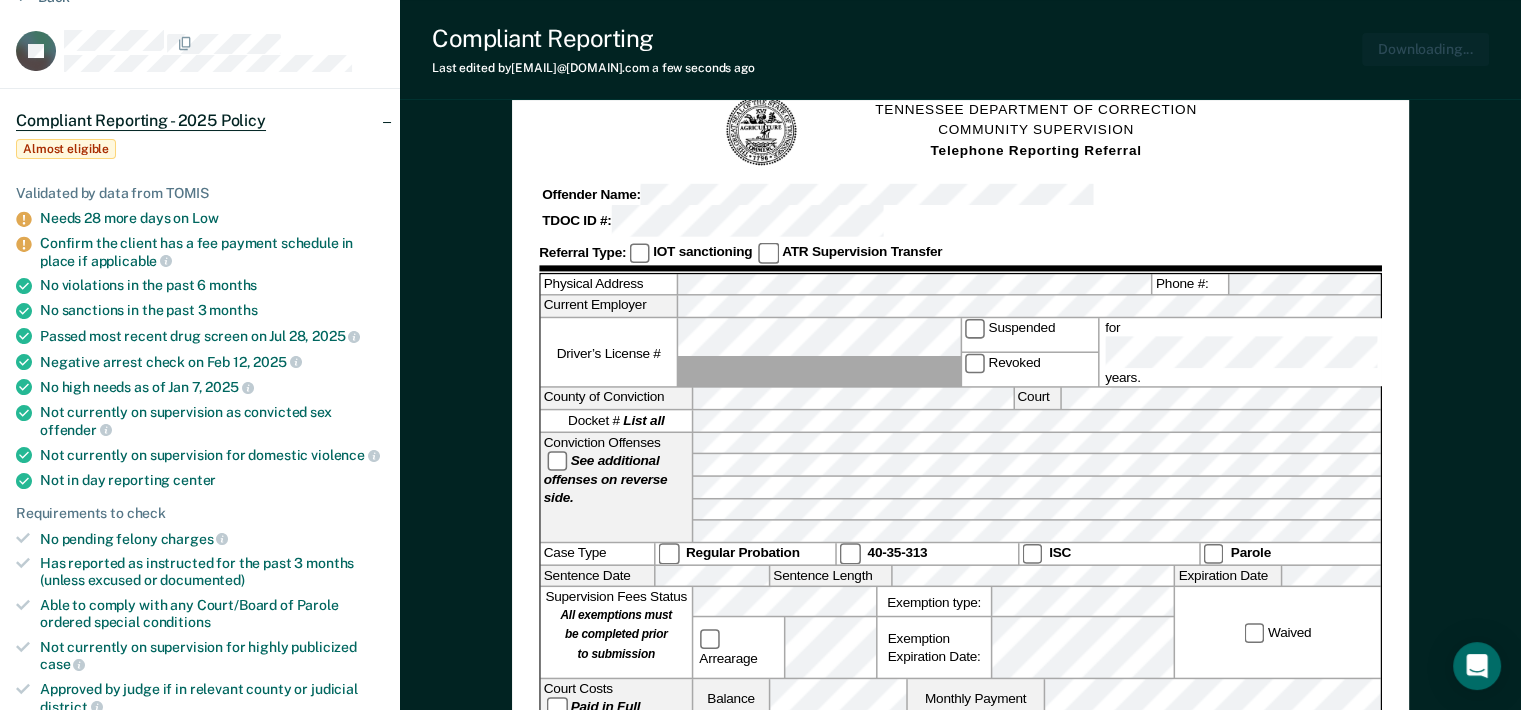 scroll, scrollTop: 0, scrollLeft: 0, axis: both 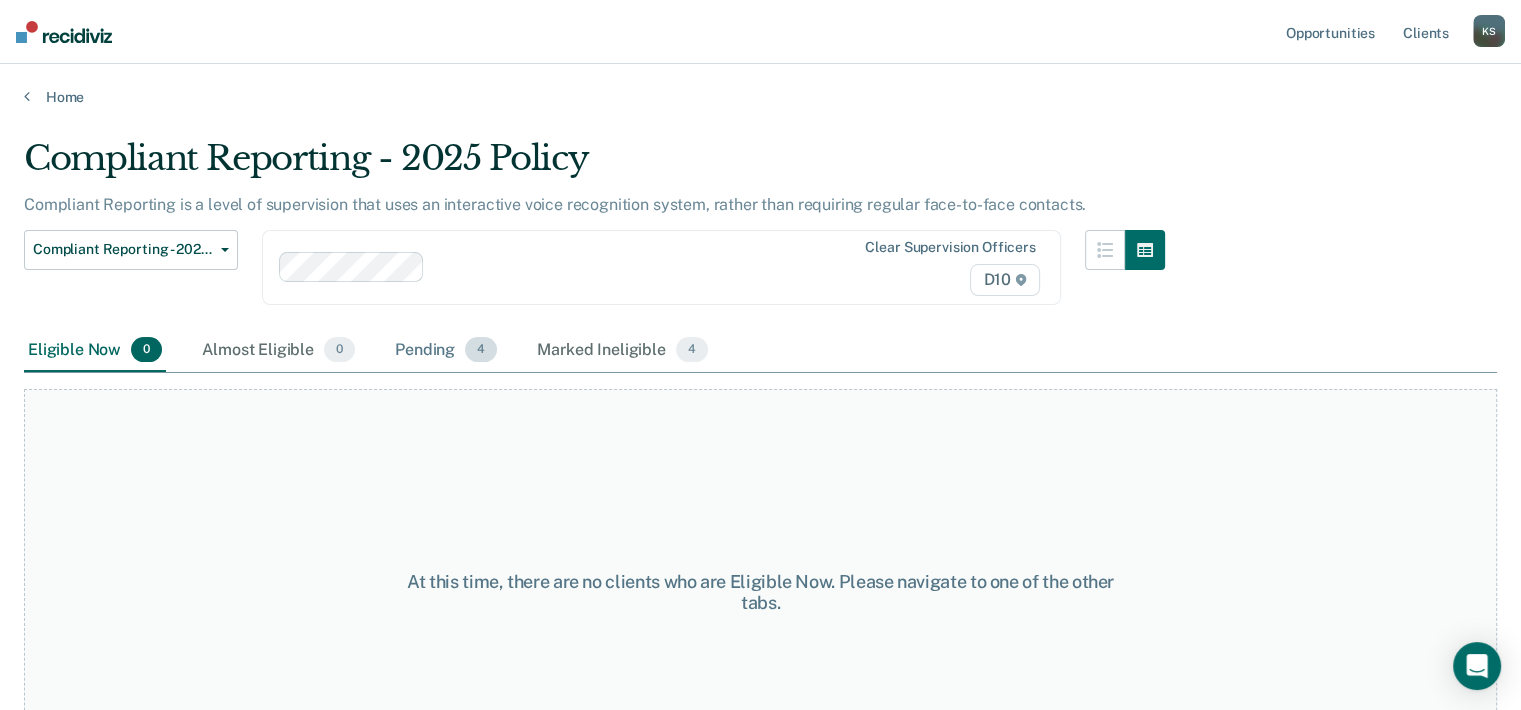 click on "Pending 4" at bounding box center (446, 351) 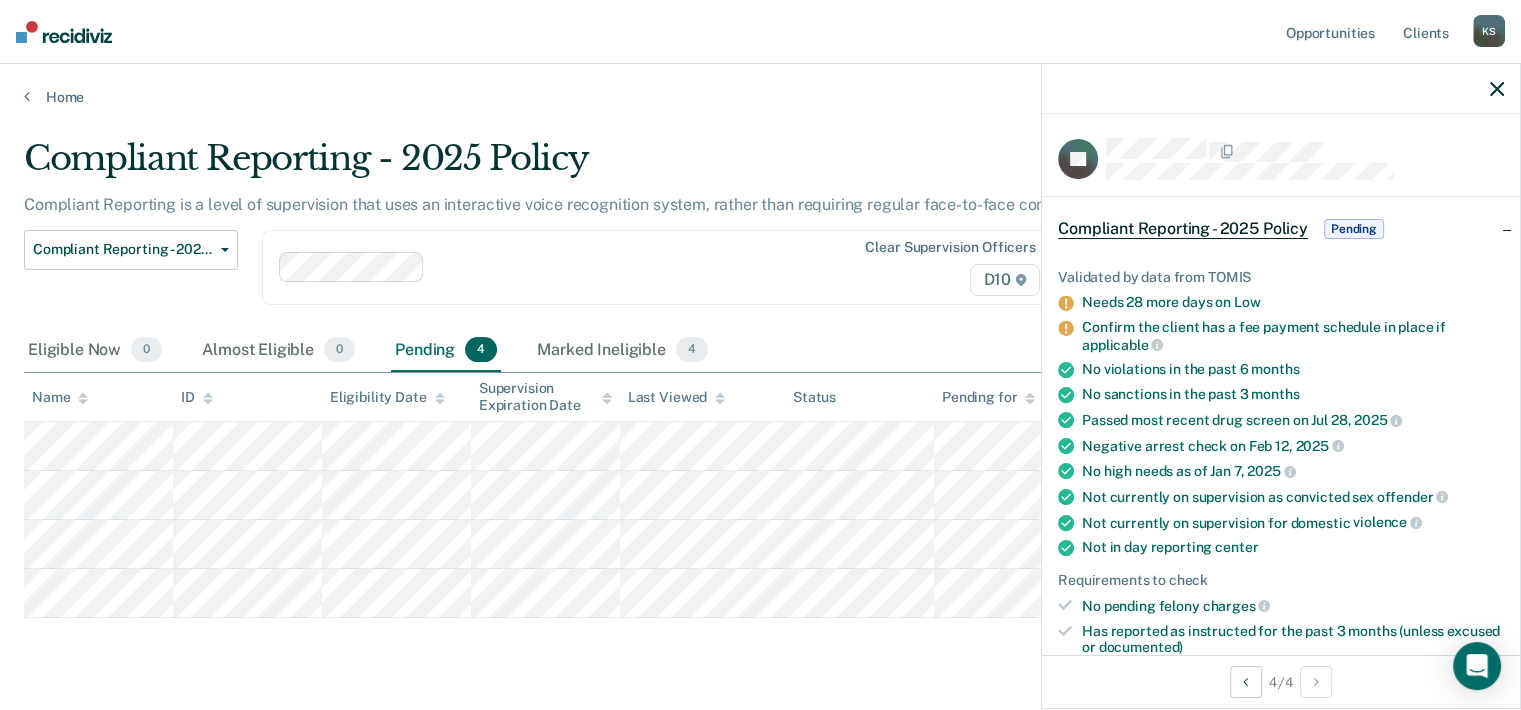 click on "Compliant Reporting - 2025 Policy   Compliant Reporting is a level of supervision that uses an interactive voice recognition system, rather than requiring regular face-to-face contacts.  Compliant Reporting - 2025 Policy Supervision Level Downgrade Suspension of Direct Supervision Compliant Reporting - 2025 Policy Clear   supervision officers D10   Eligible Now 0 Almost Eligible 0 Pending 4 Marked Ineligible 4
To pick up a draggable item, press the space bar.
While dragging, use the arrow keys to move the item.
Press space again to drop the item in its new position, or press escape to cancel.
Name ID Eligibility Date Supervision Expiration Date Last Viewed Status Pending for Assigned to" at bounding box center [760, 431] 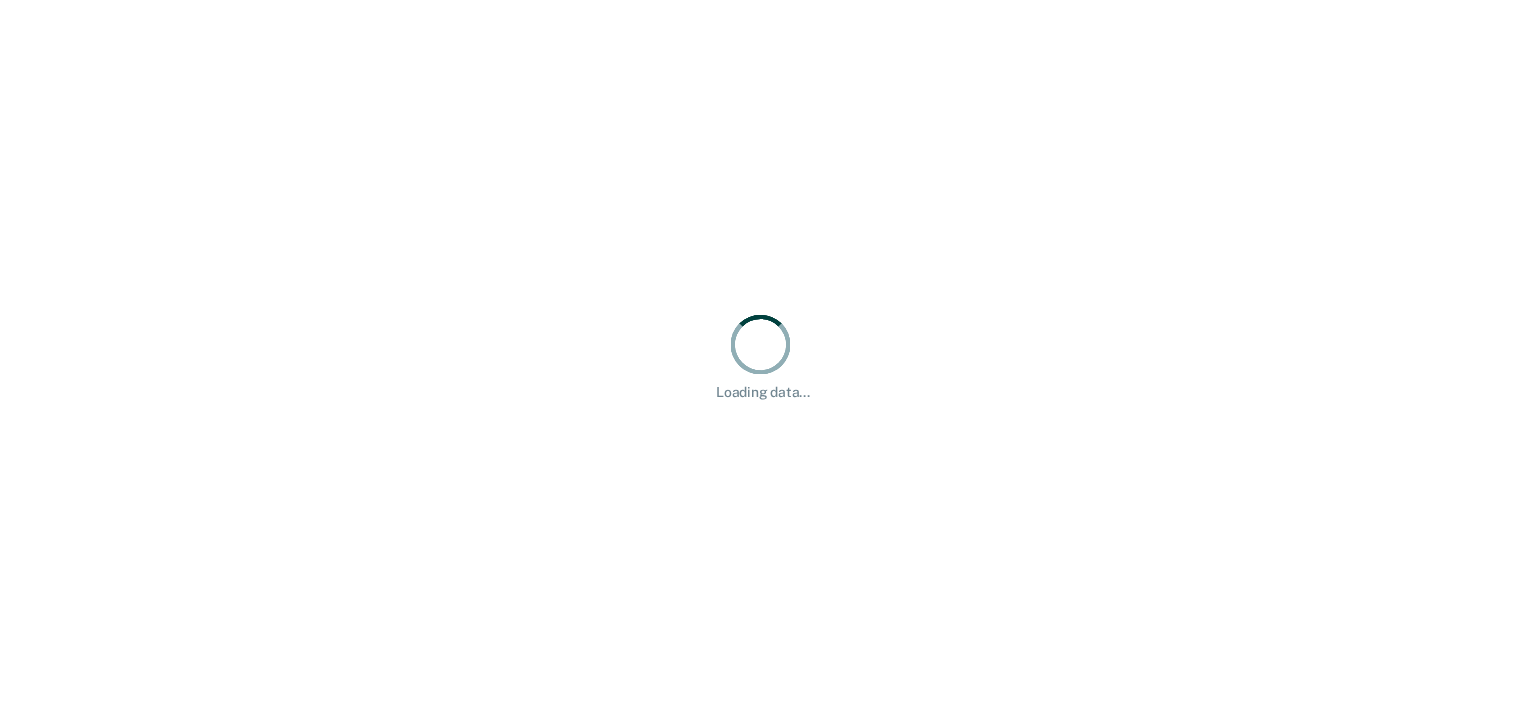 scroll, scrollTop: 0, scrollLeft: 0, axis: both 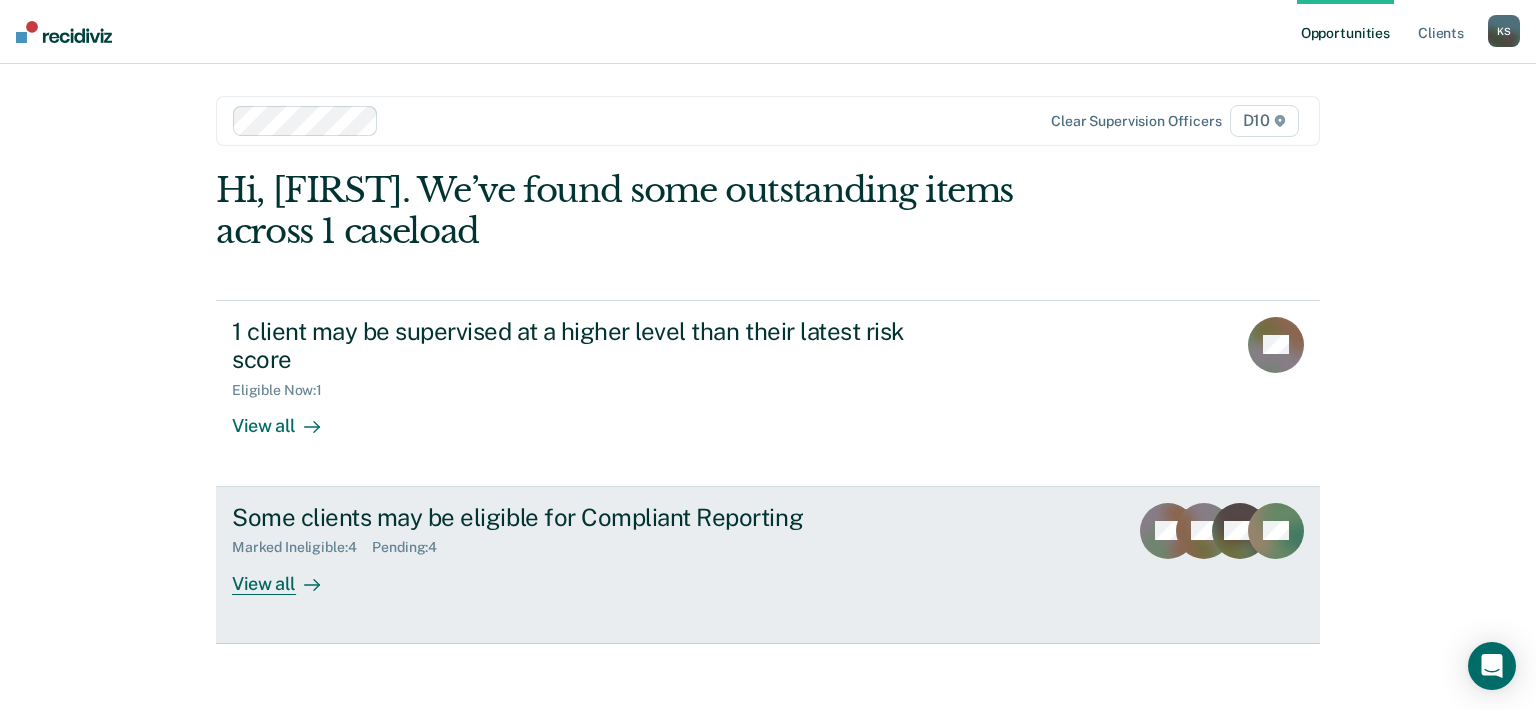 click on "View all" at bounding box center (288, 575) 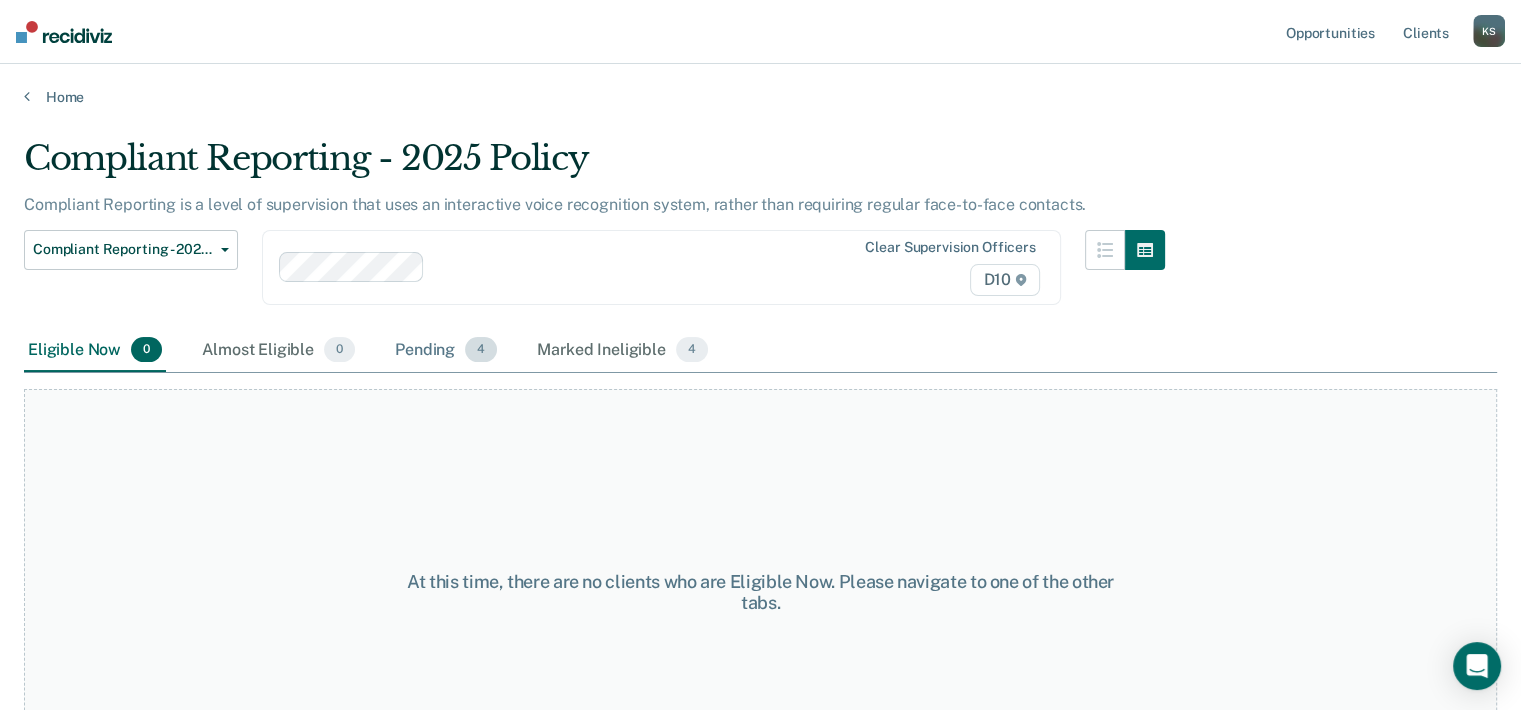 click on "Pending 4" at bounding box center [446, 351] 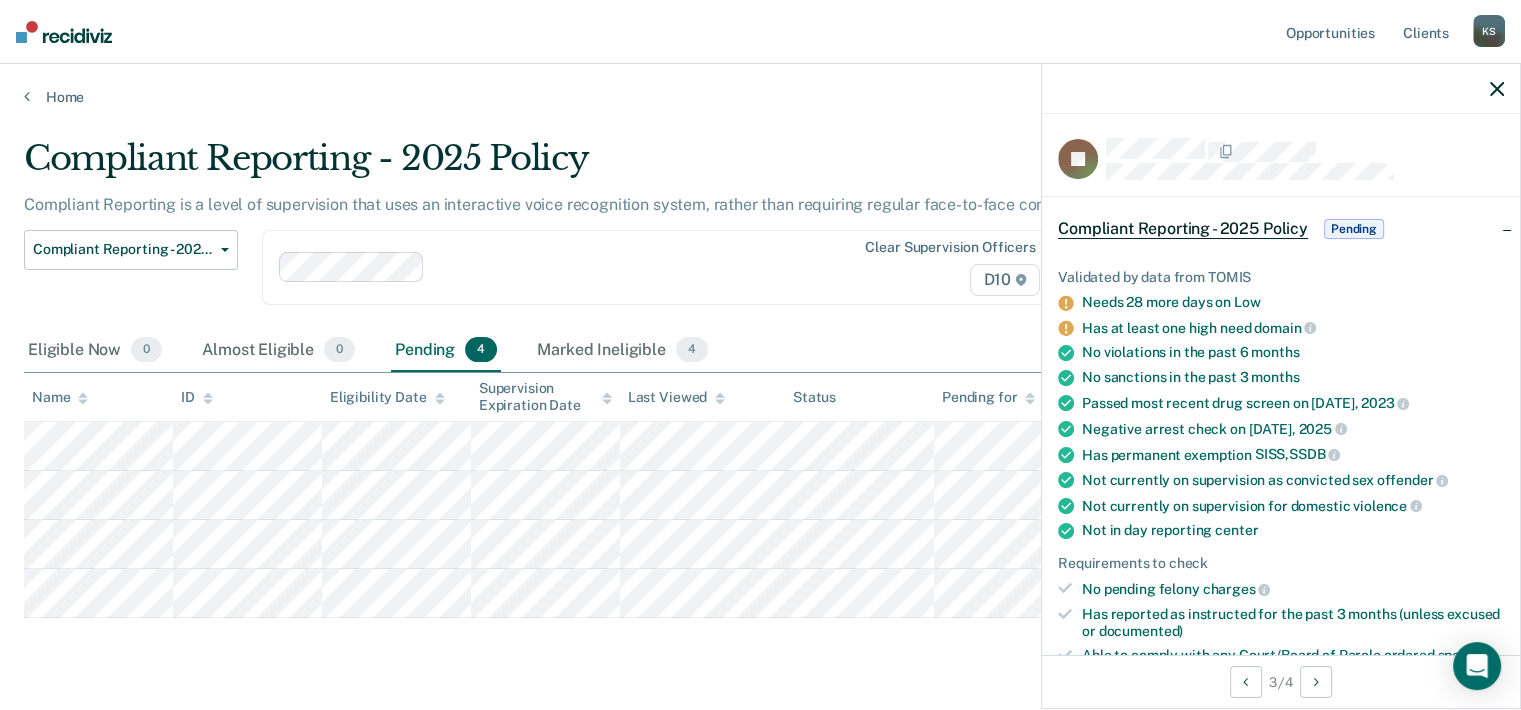 click on "Compliant Reporting - 2025 Policy" at bounding box center [594, 166] 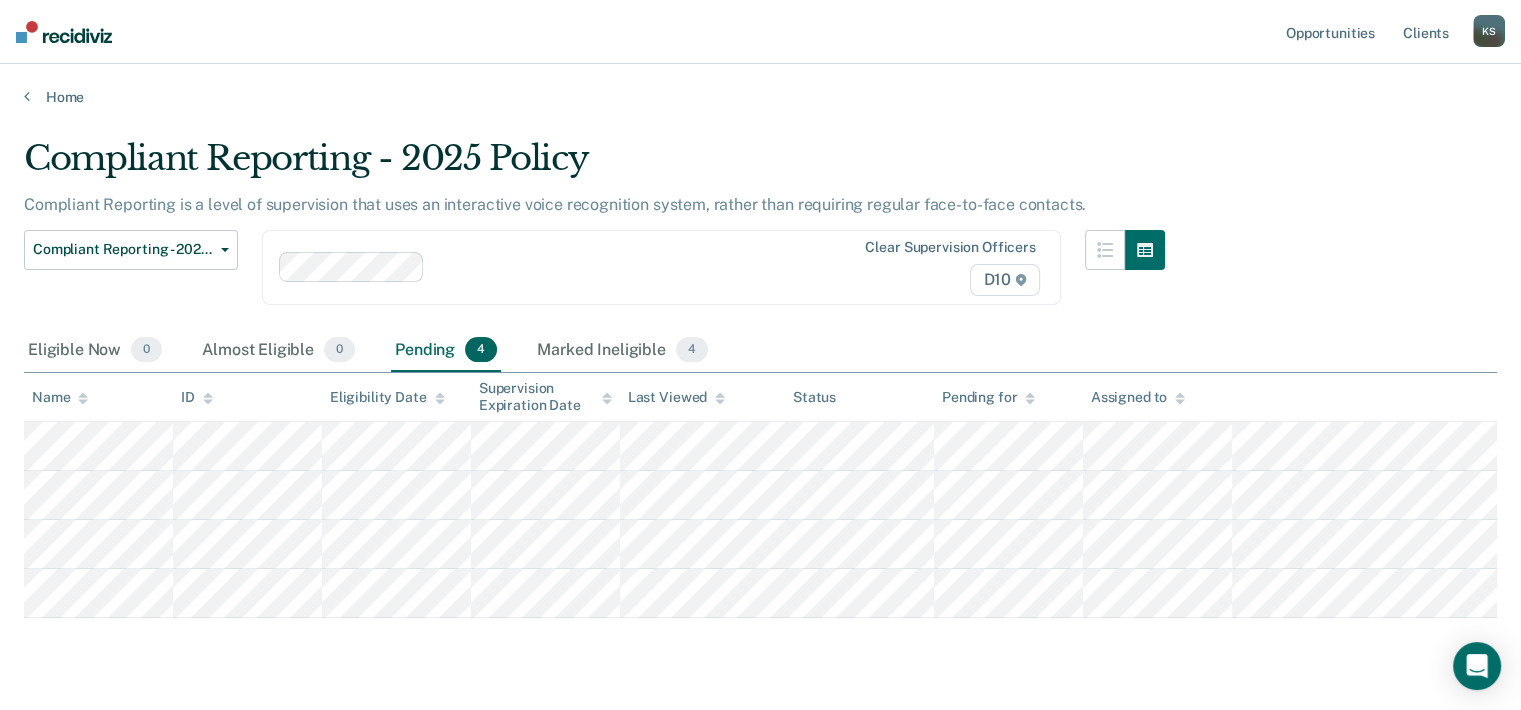 drag, startPoint x: 1468, startPoint y: 136, endPoint x: 1446, endPoint y: 134, distance: 22.090721 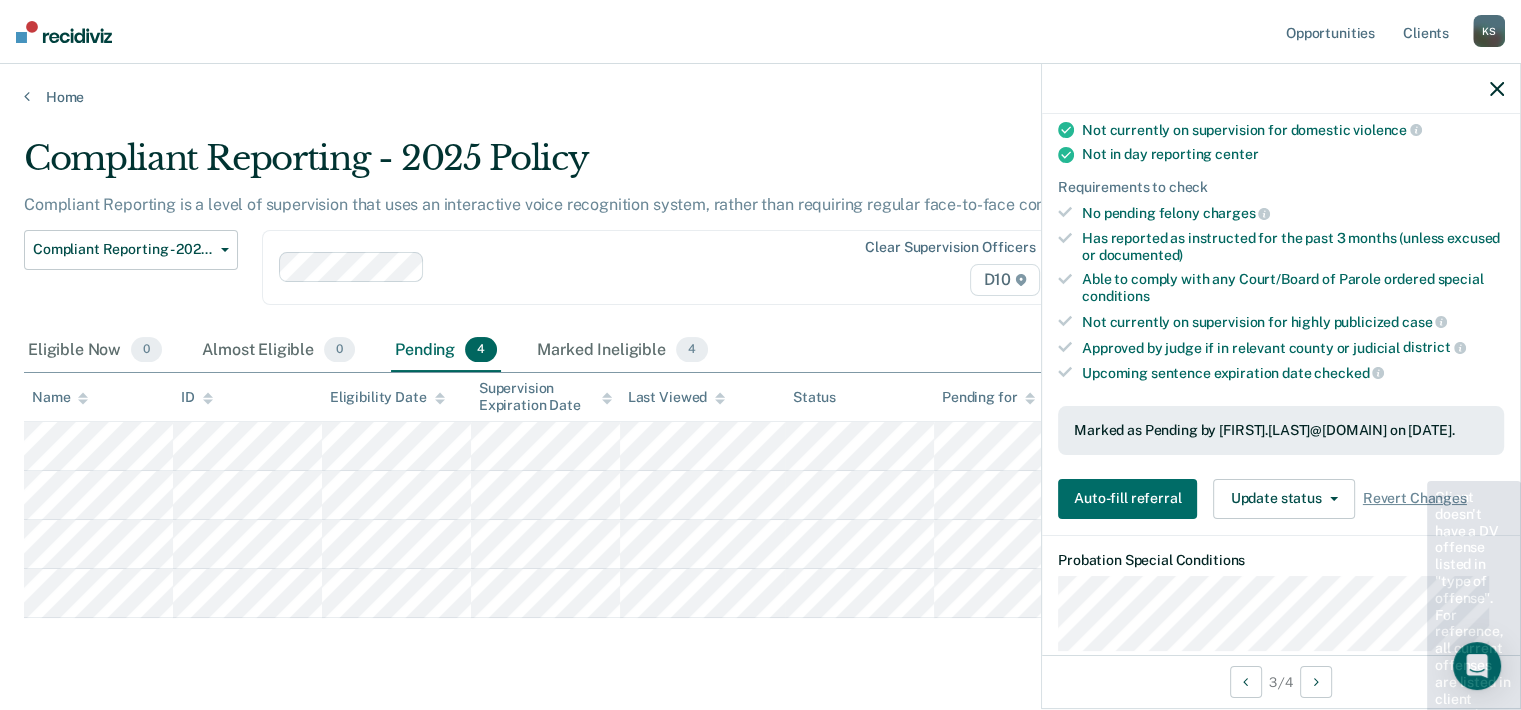 scroll, scrollTop: 400, scrollLeft: 0, axis: vertical 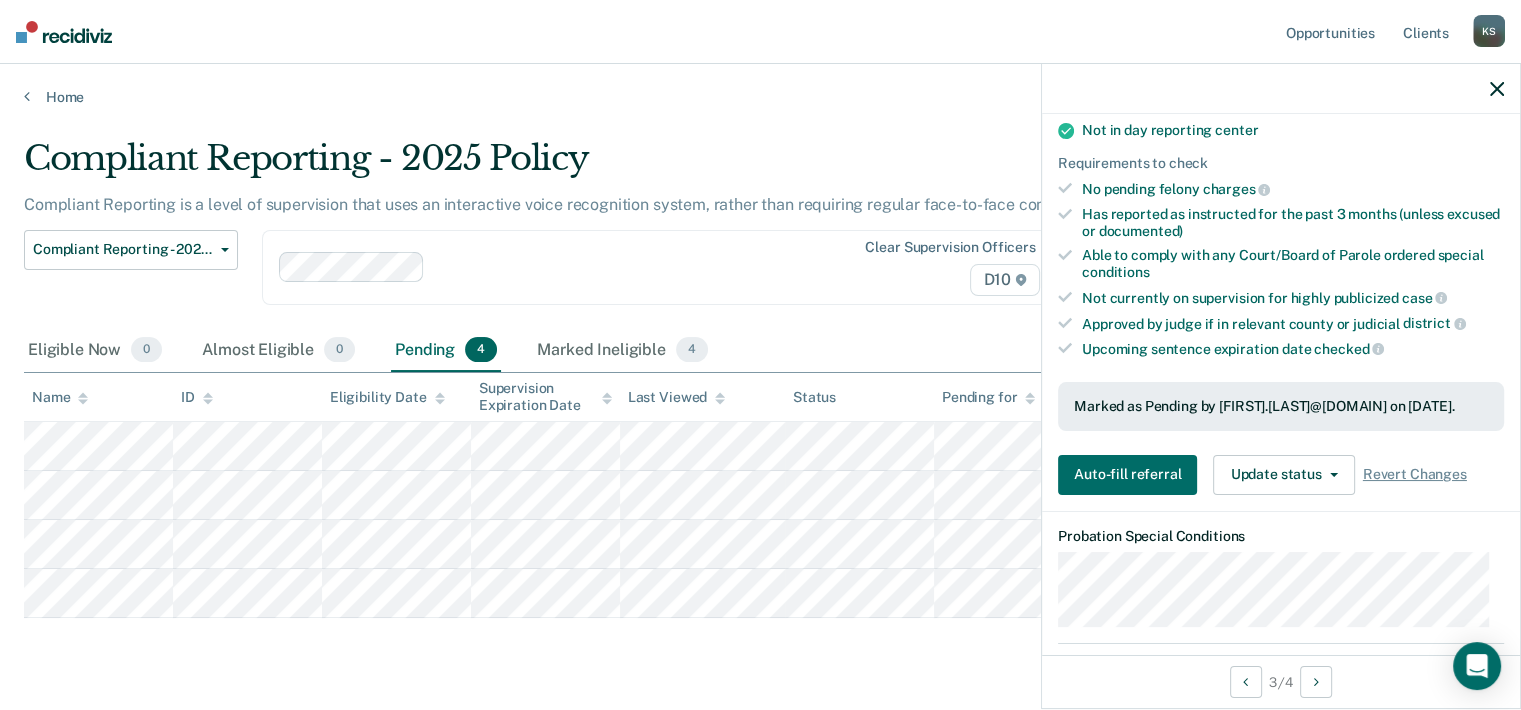 click on "Compliant Reporting is a level of supervision that uses an interactive voice recognition system, rather than requiring regular face-to-face contacts." at bounding box center (594, 212) 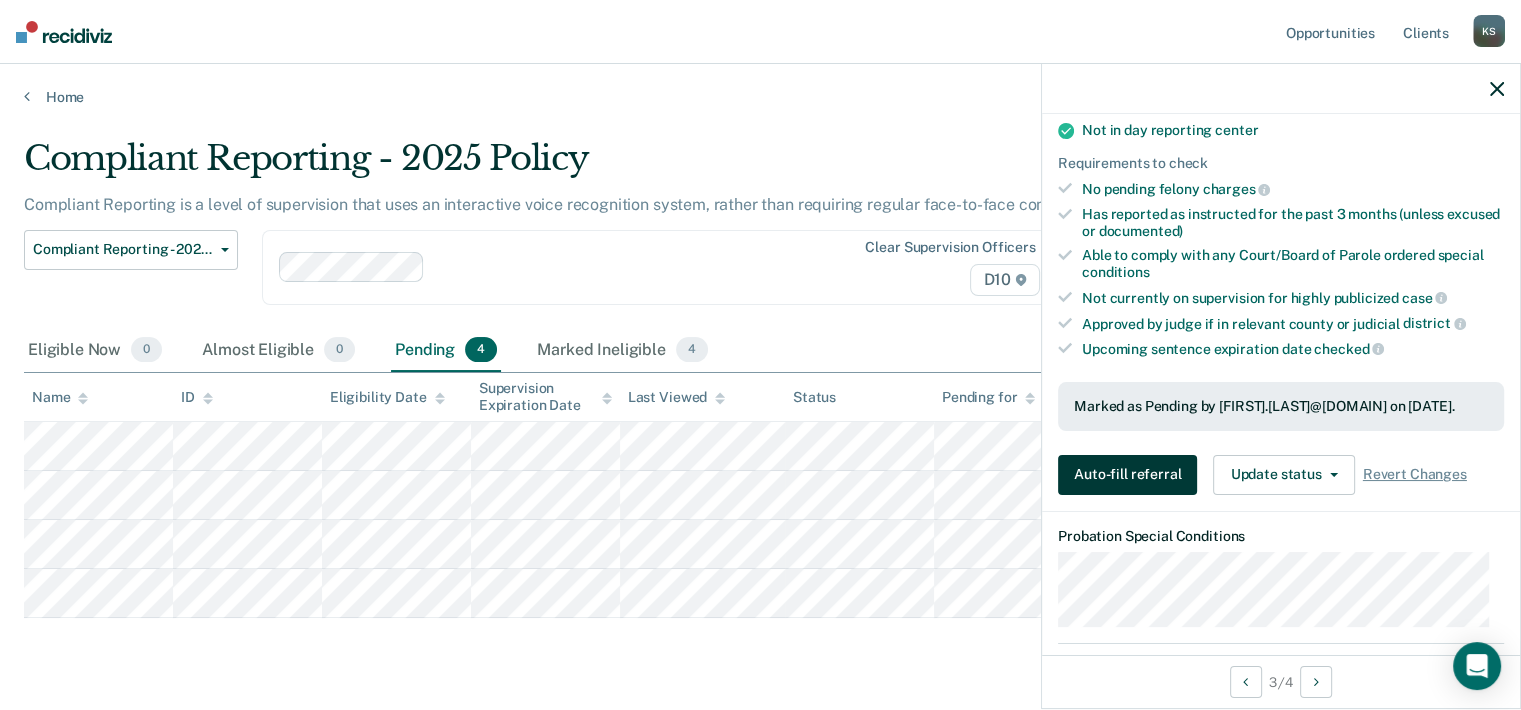 click on "Auto-fill referral" at bounding box center [1127, 475] 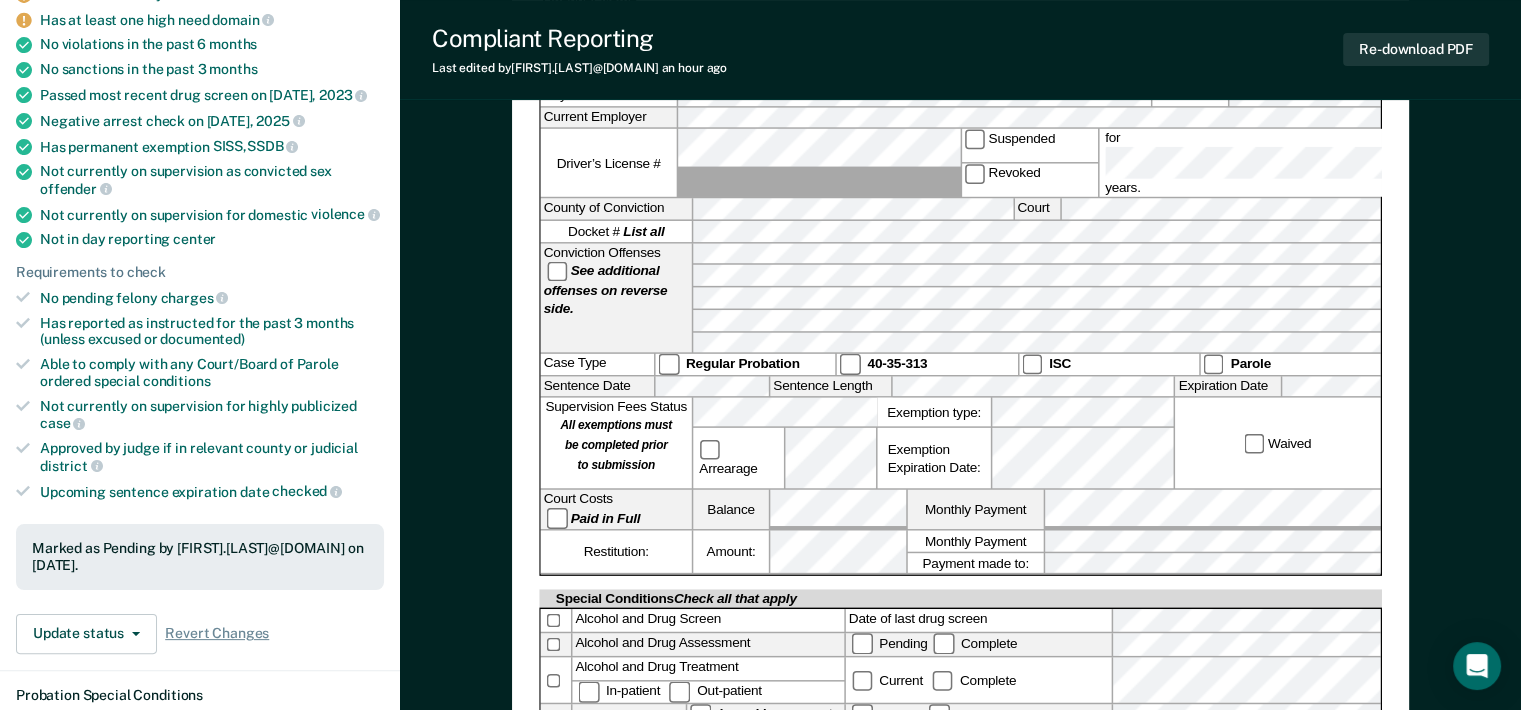 scroll, scrollTop: 0, scrollLeft: 0, axis: both 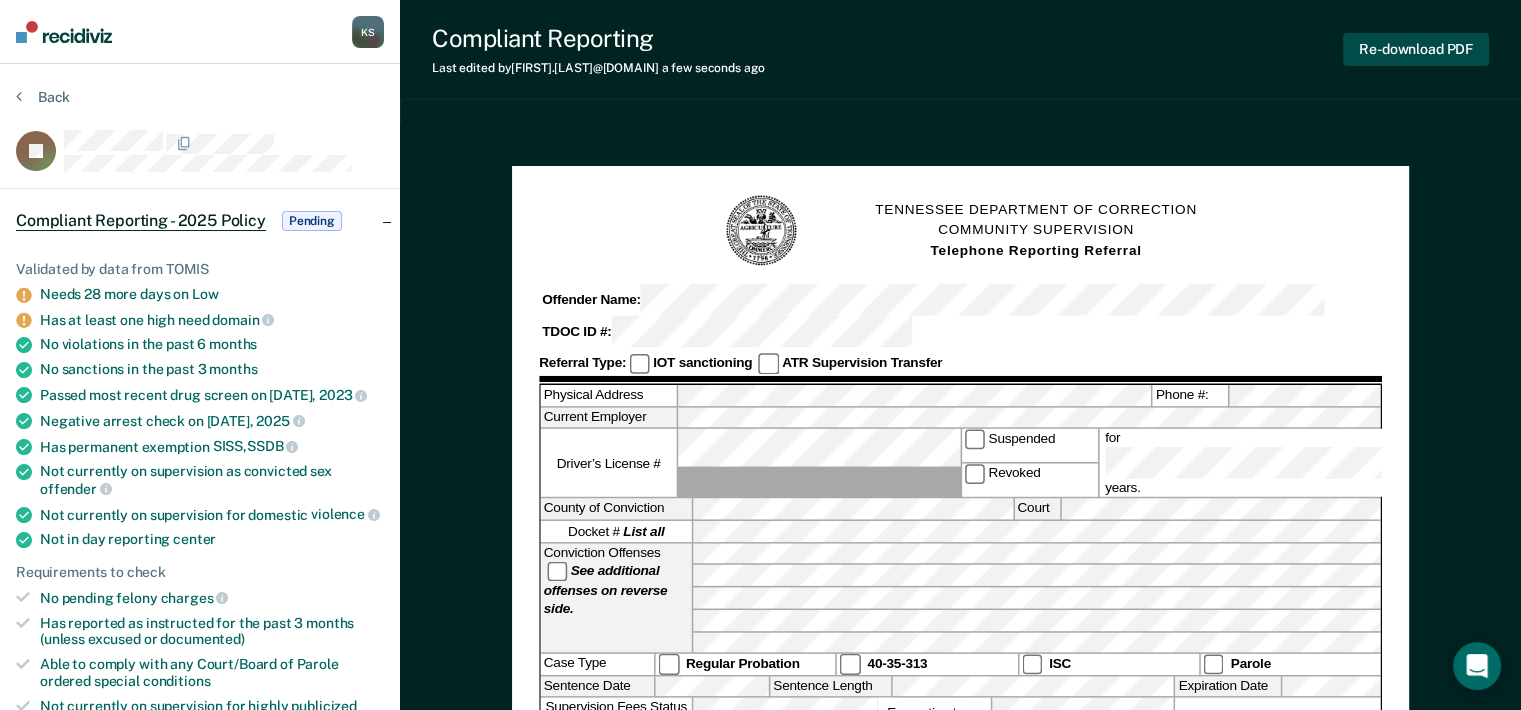 click on "Re-download PDF" at bounding box center (1416, 49) 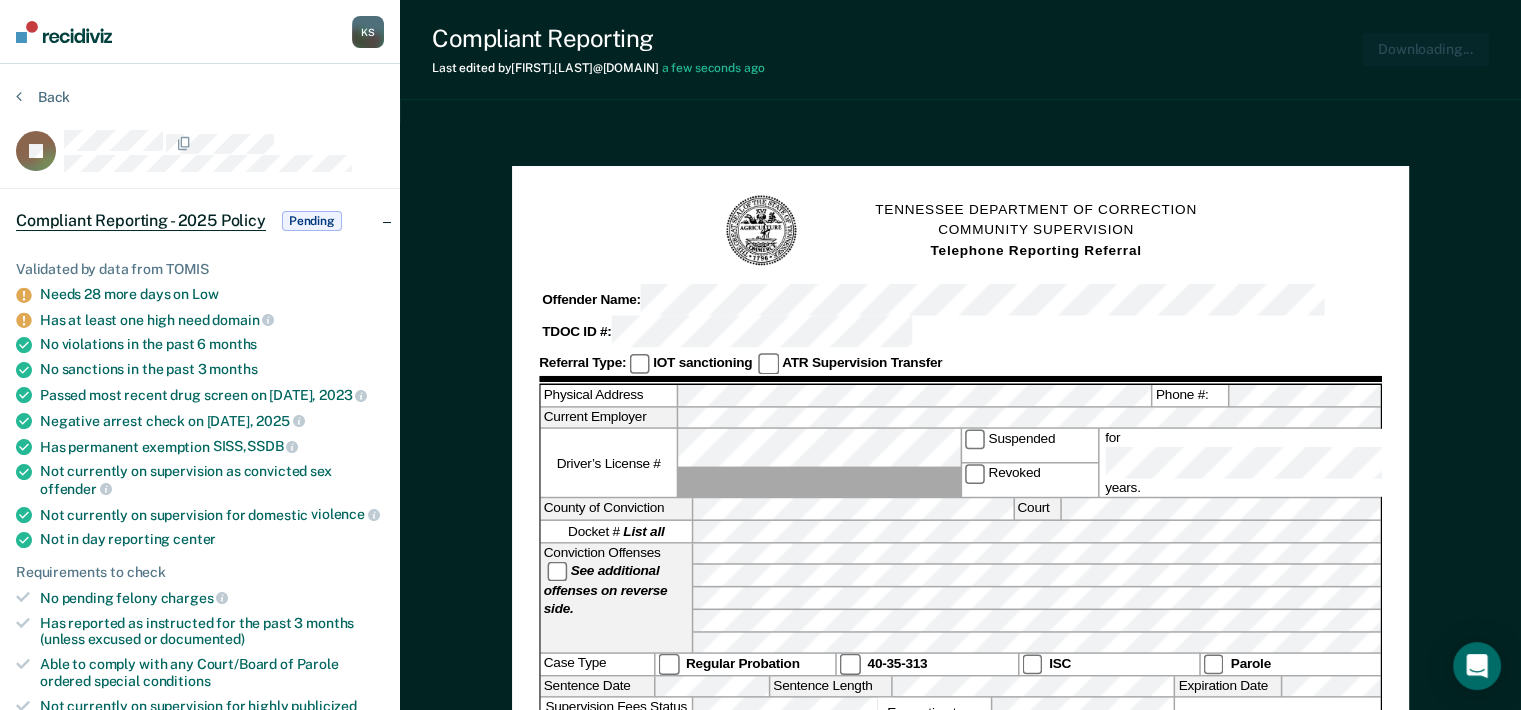 scroll, scrollTop: 0, scrollLeft: 0, axis: both 